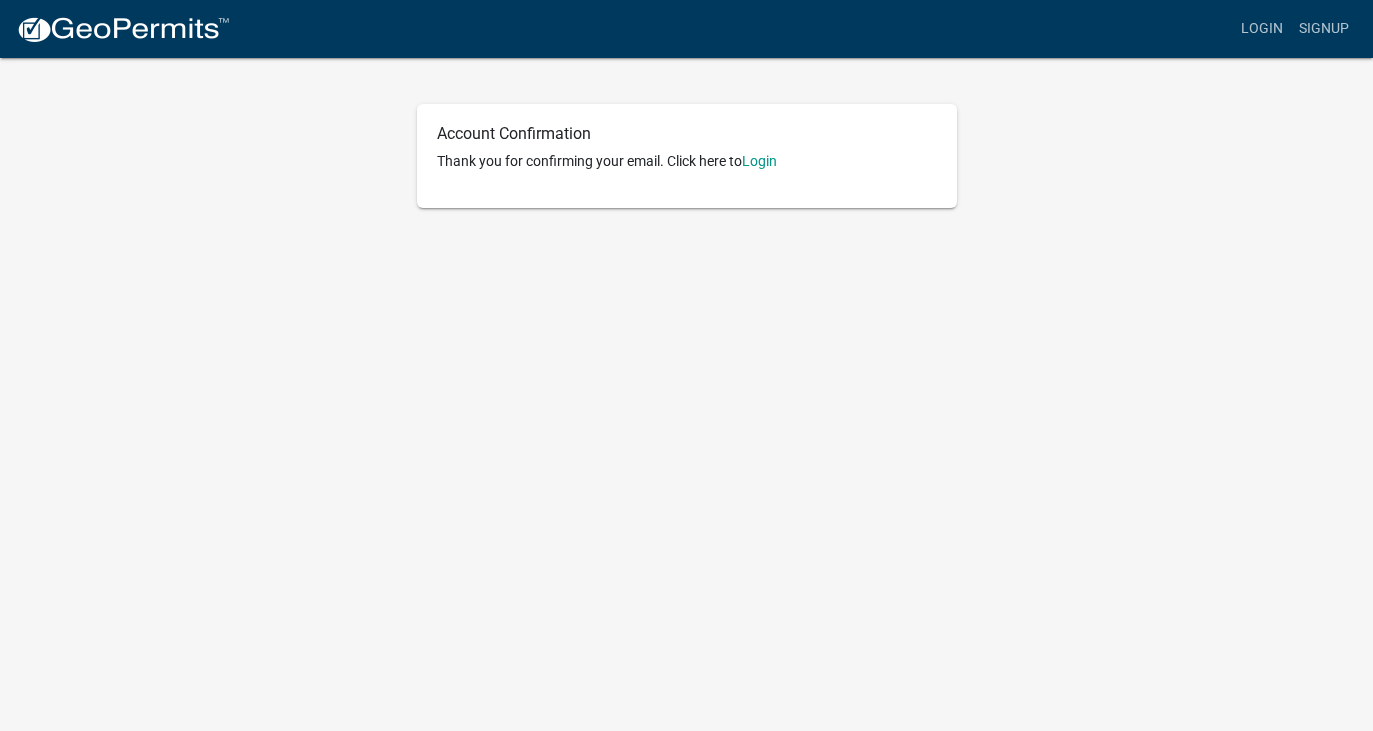 scroll, scrollTop: 0, scrollLeft: 0, axis: both 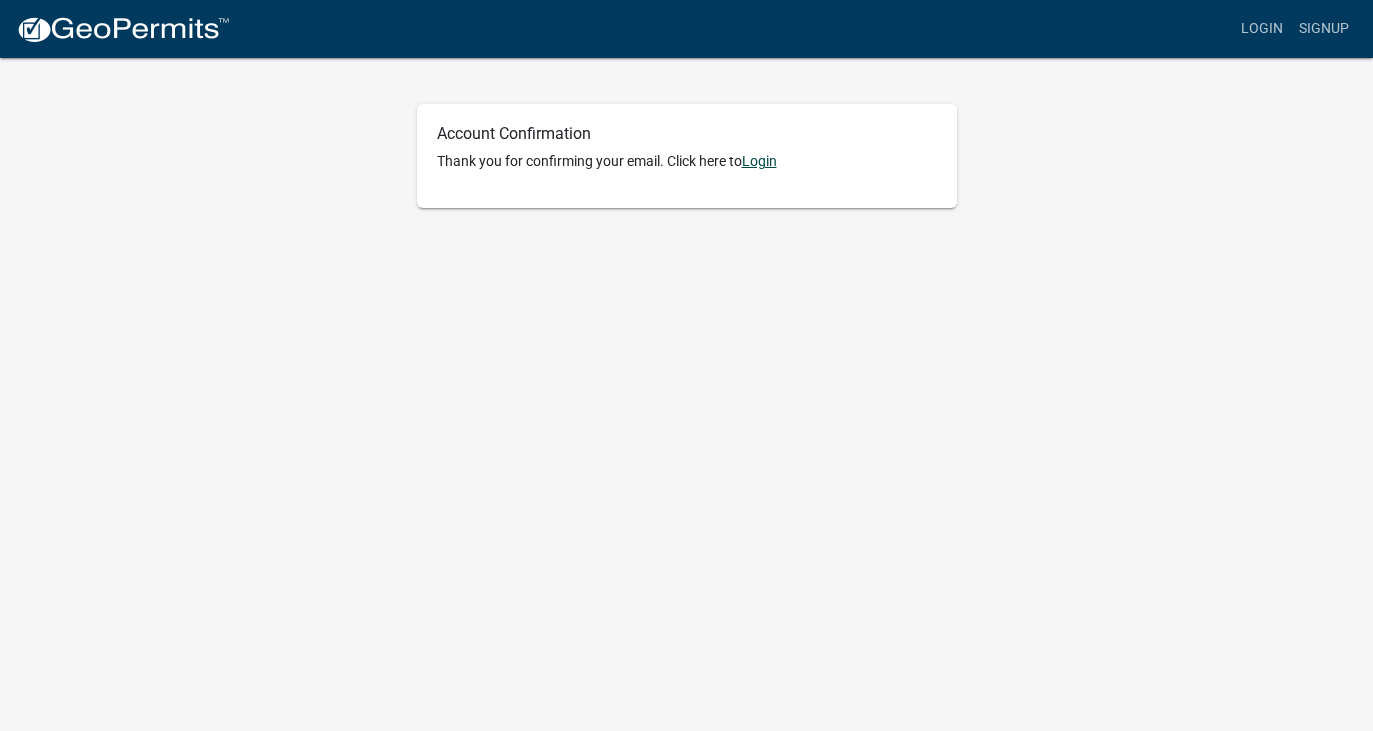 click on "Login" 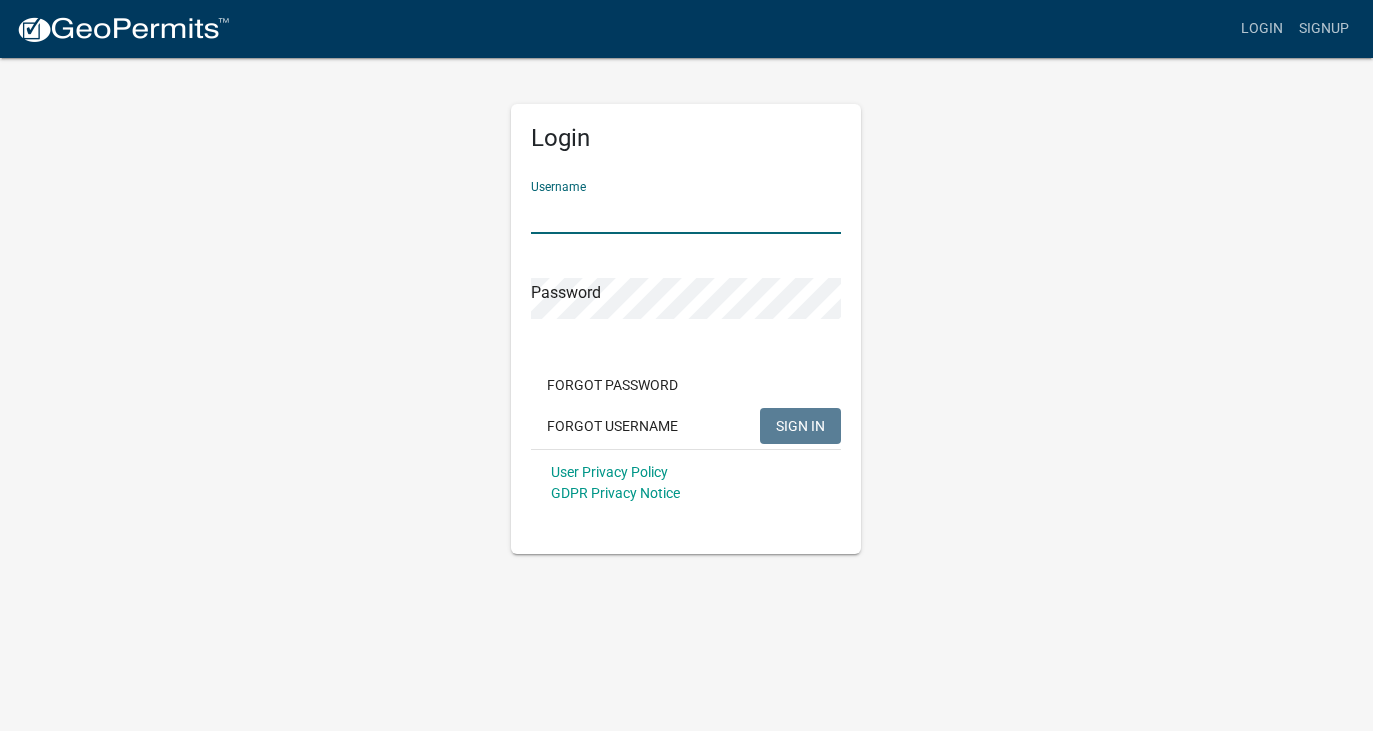 click on "Username" at bounding box center [686, 213] 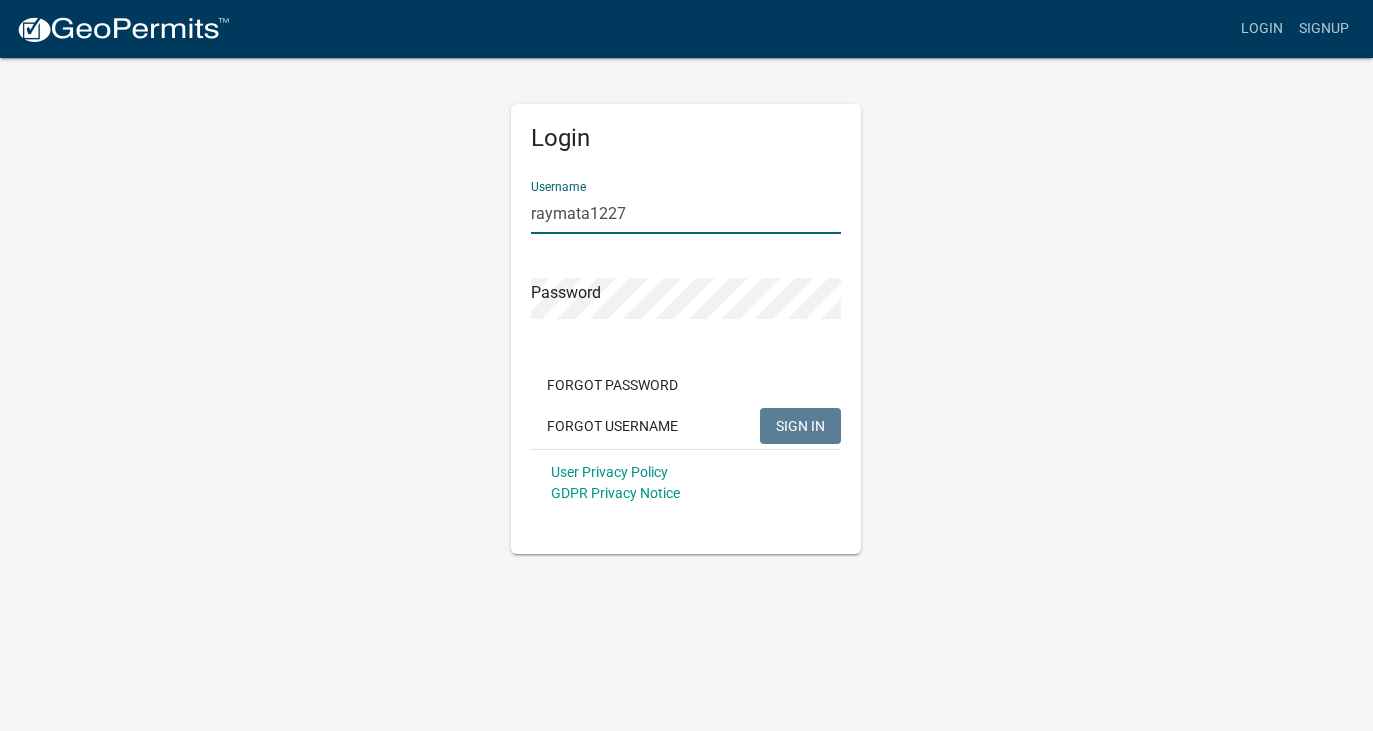 type on "raymata1227" 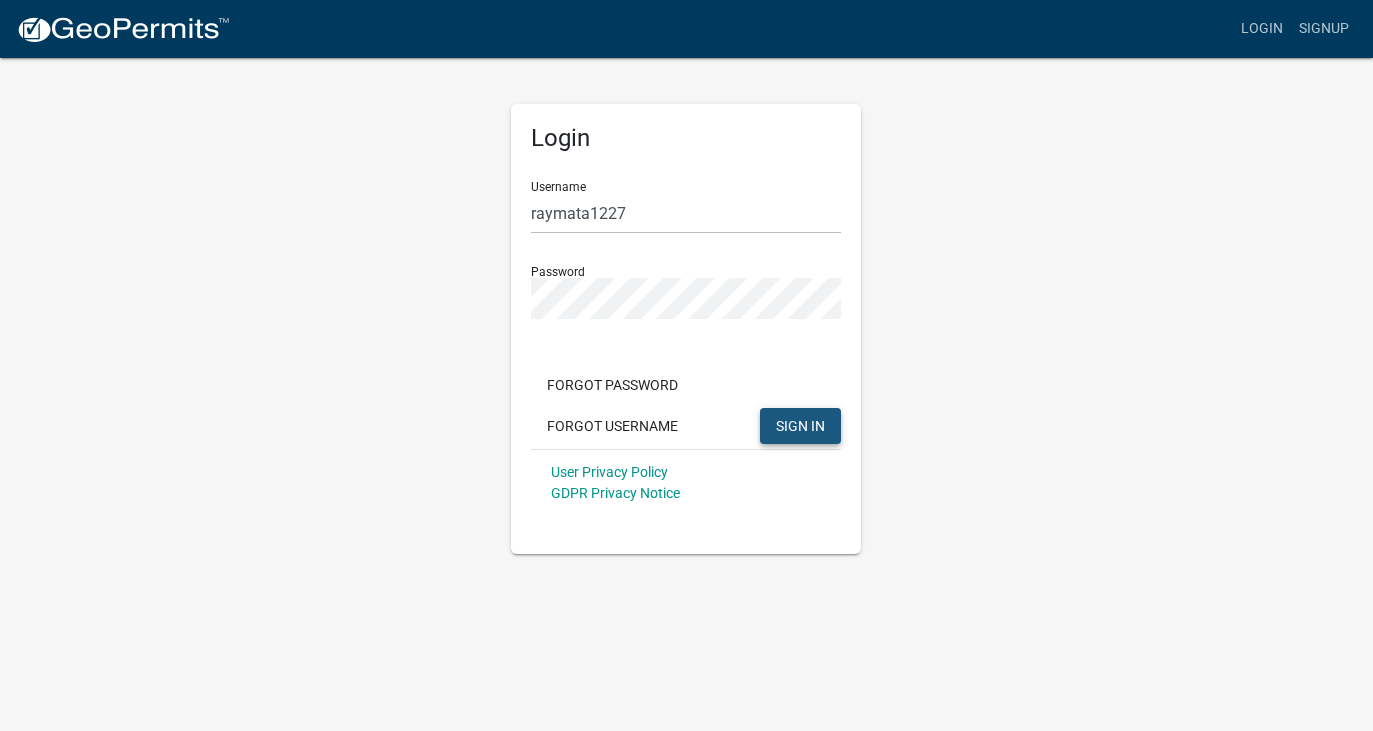 click on "SIGN IN" 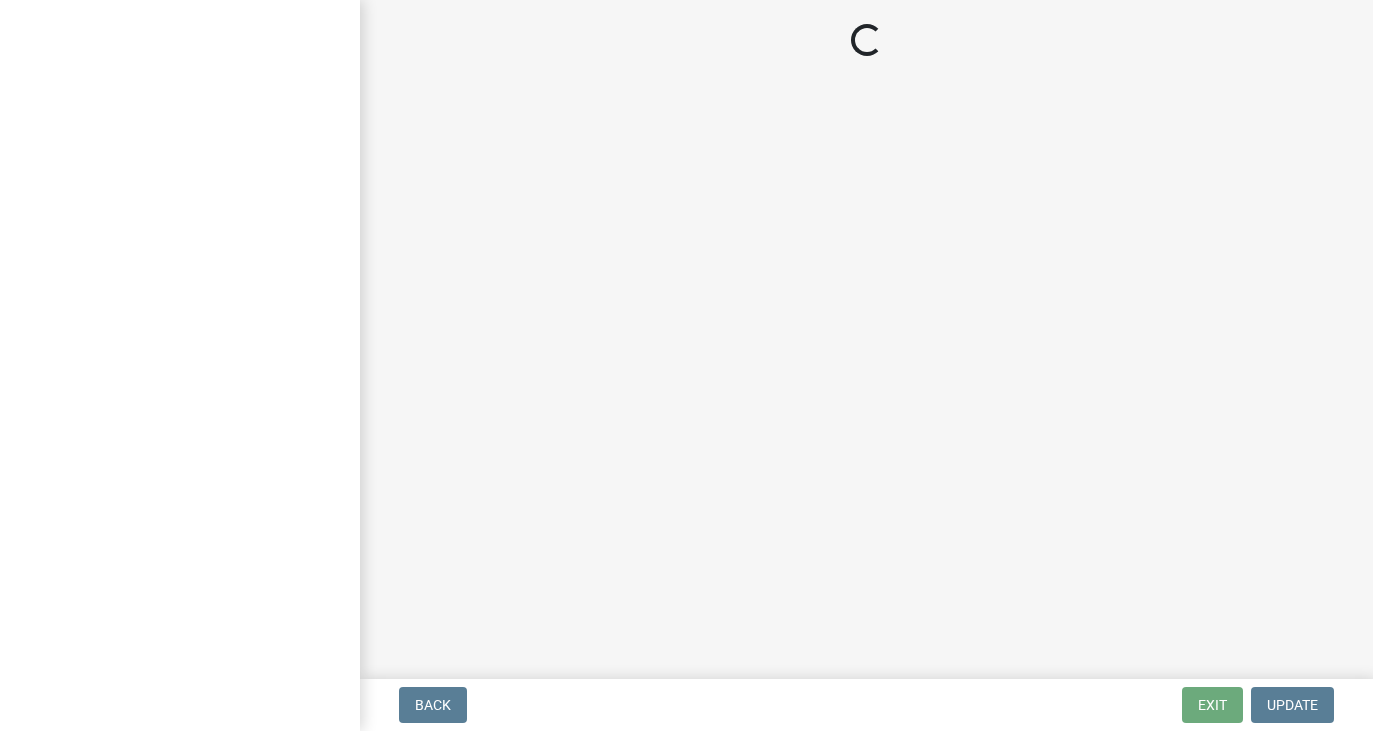 scroll, scrollTop: 0, scrollLeft: 0, axis: both 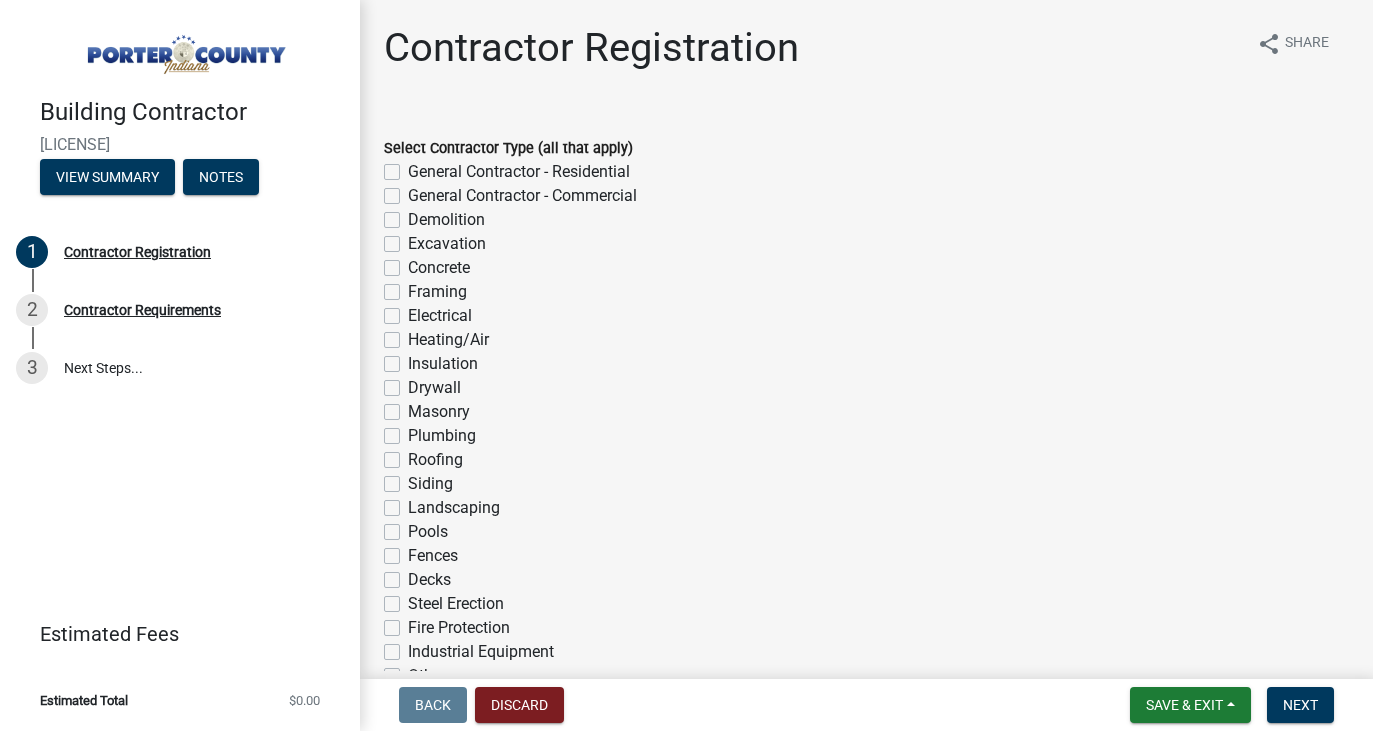 click on "General Contractor - Residential" 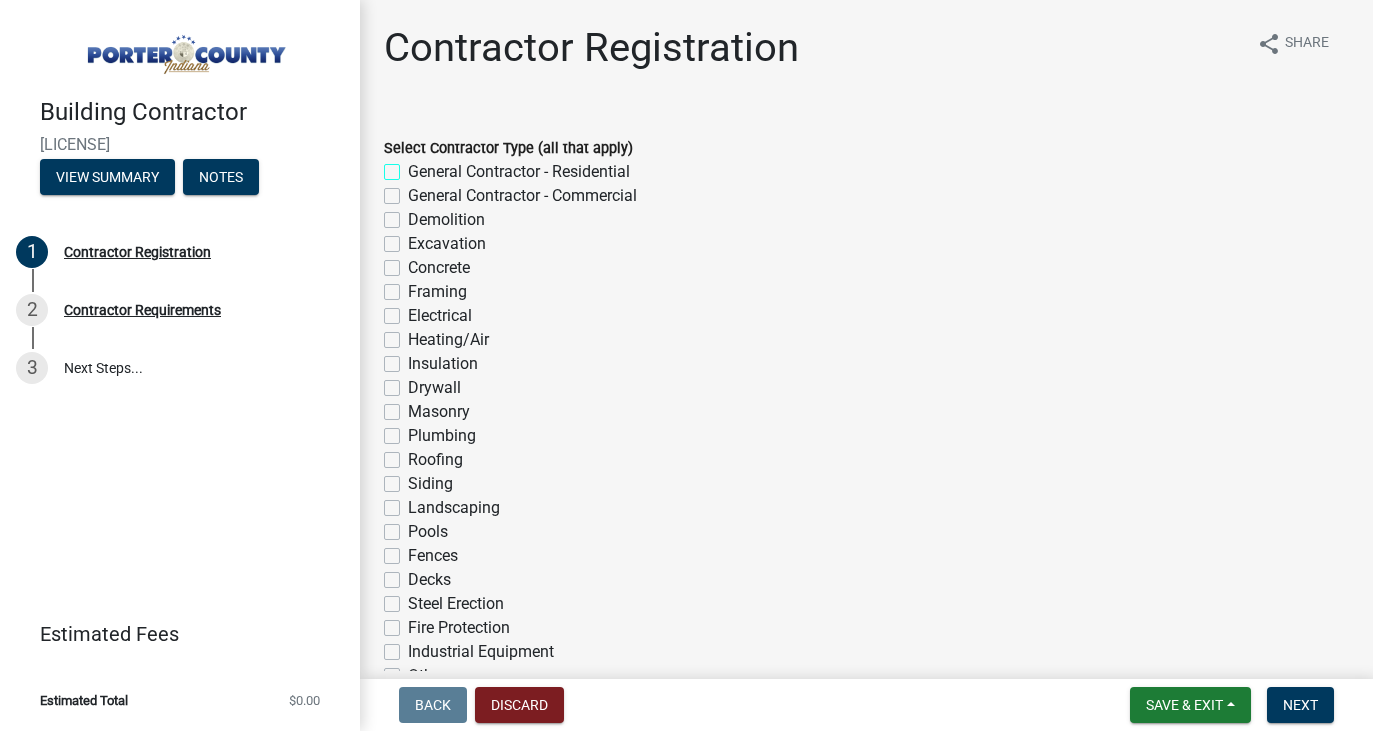 click on "General Contractor - Residential" at bounding box center (414, 166) 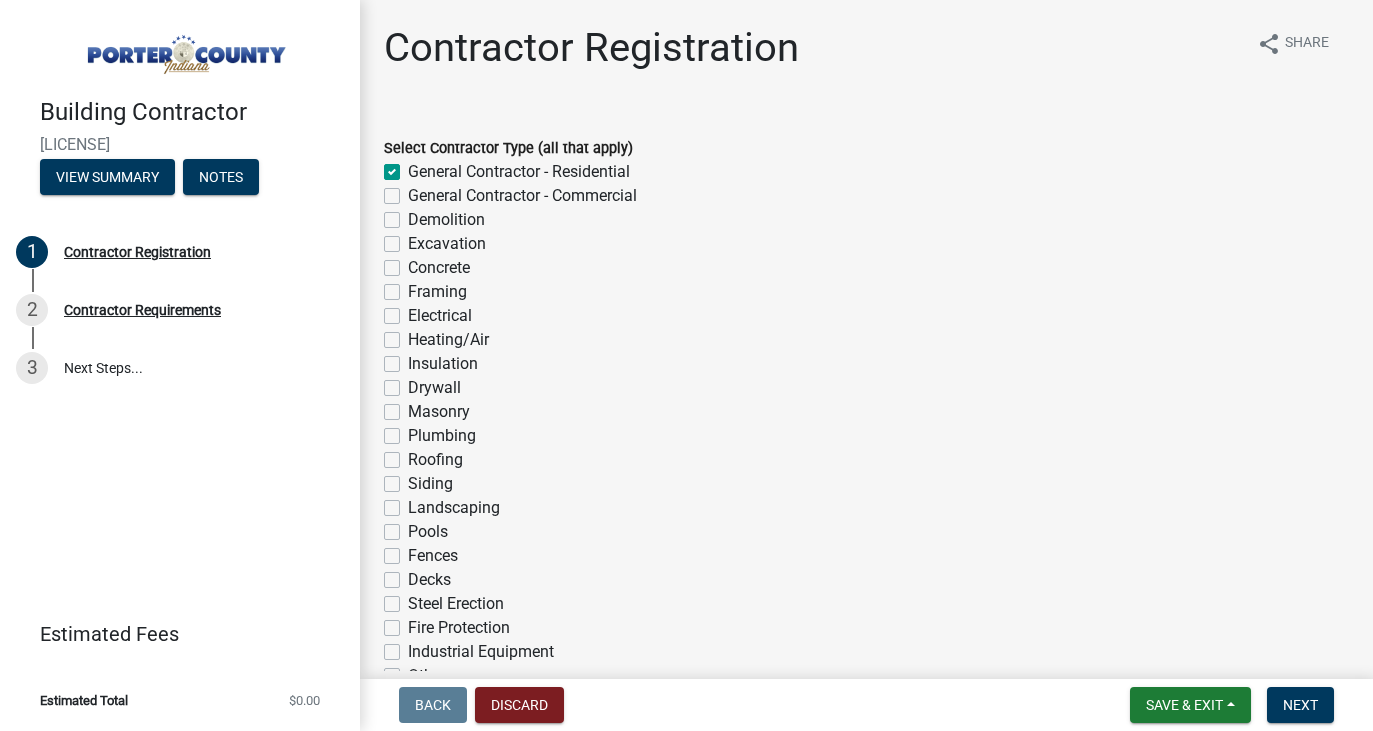 checkbox on "true" 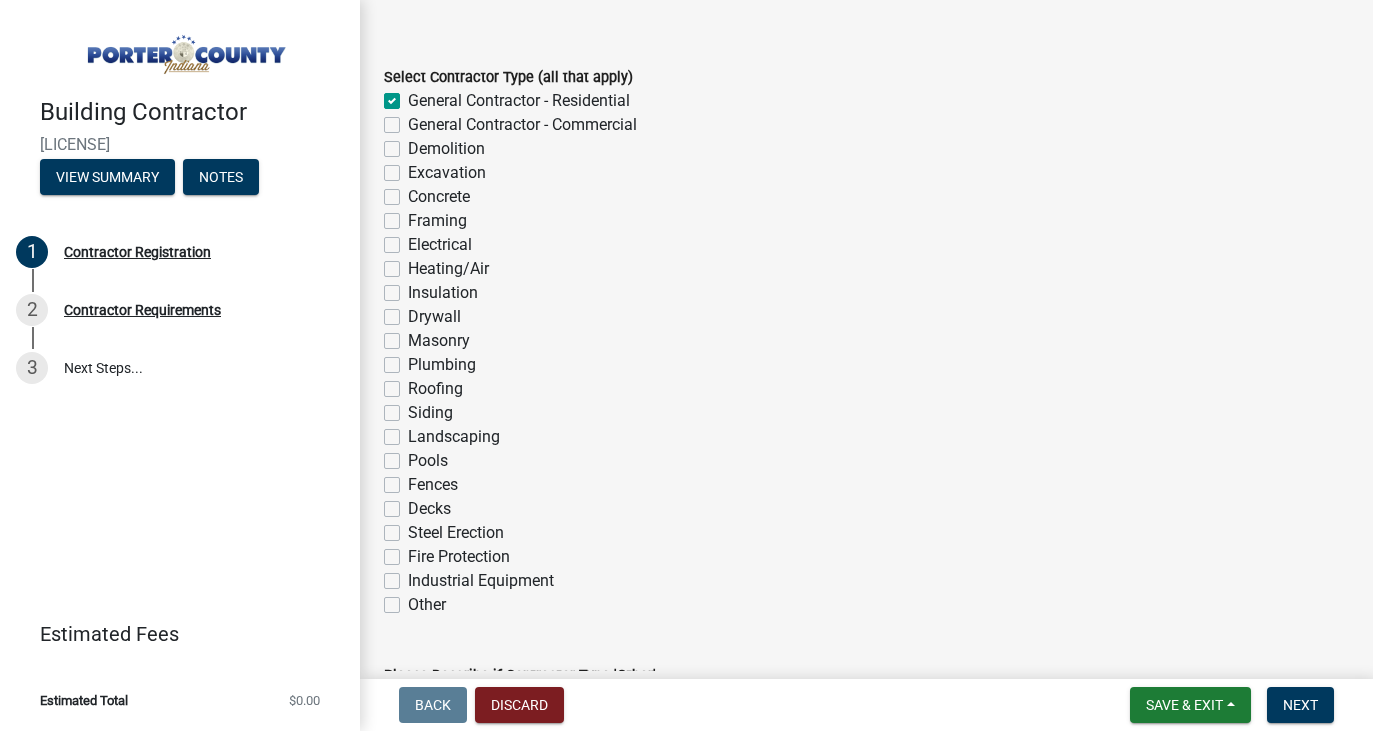 scroll, scrollTop: 159, scrollLeft: 0, axis: vertical 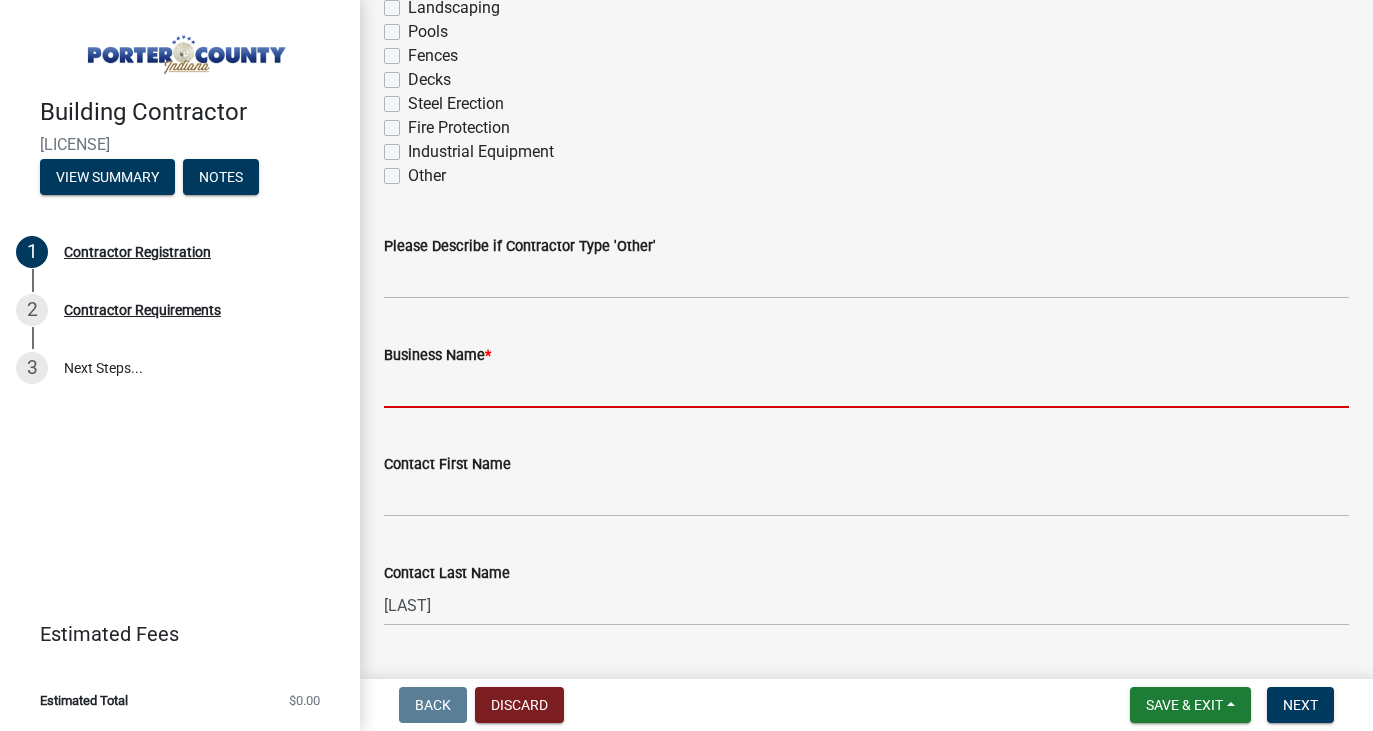 click on "Business Name  *" at bounding box center [866, 387] 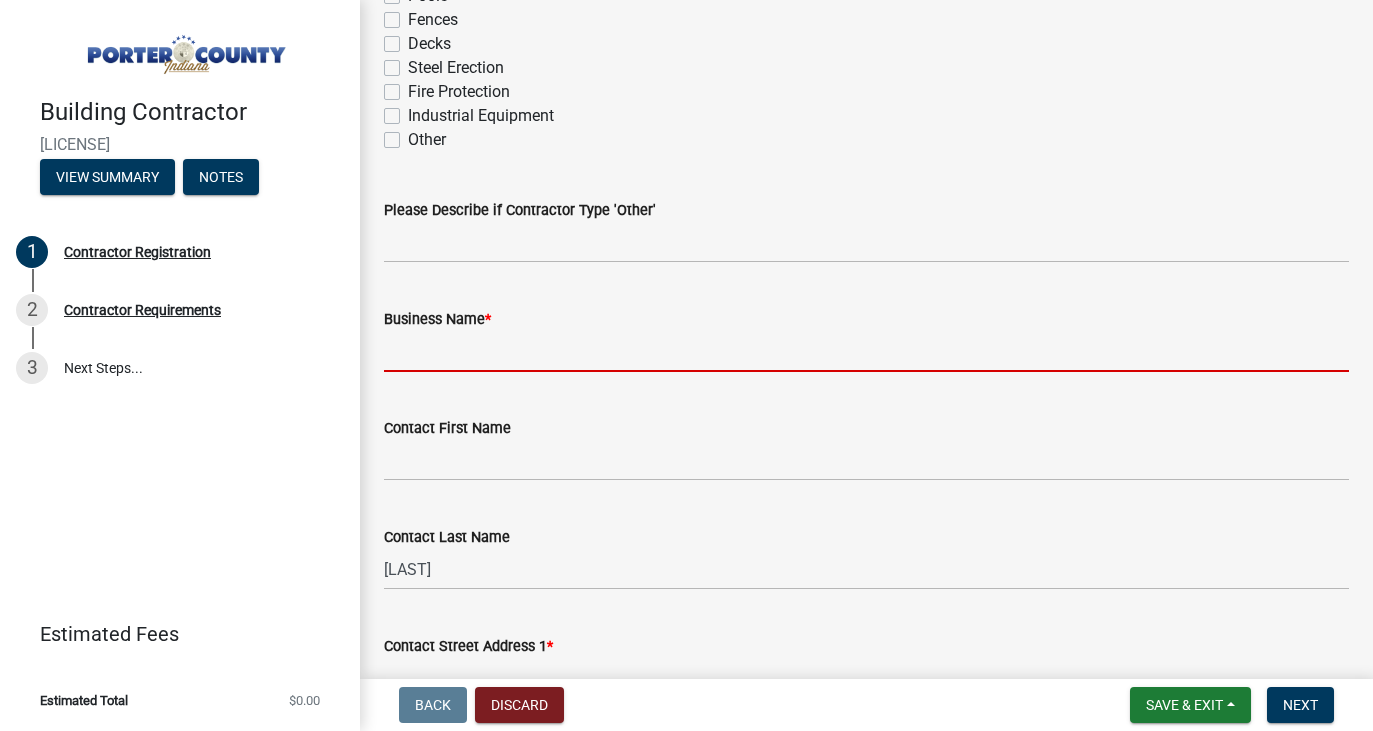 scroll, scrollTop: 554, scrollLeft: 0, axis: vertical 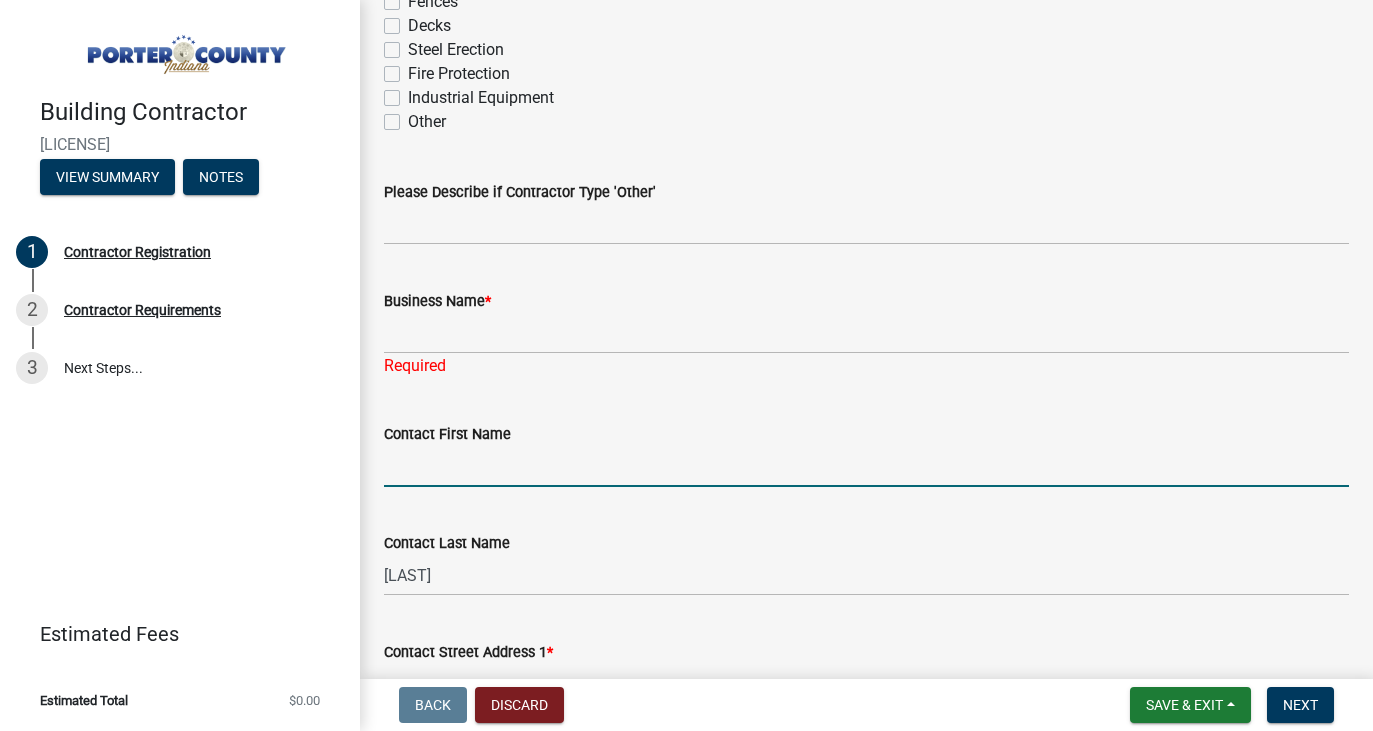 click on "Contact First Name" 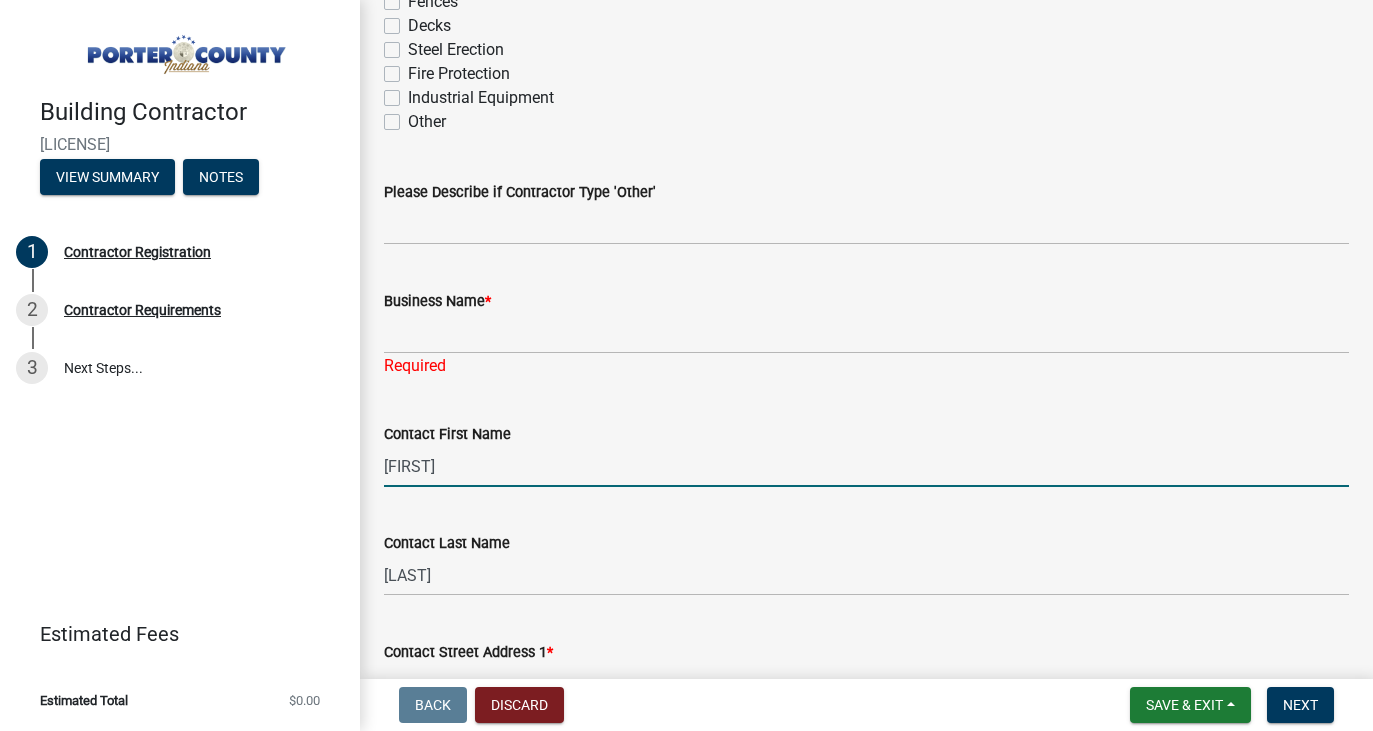 type on "[FIRST]" 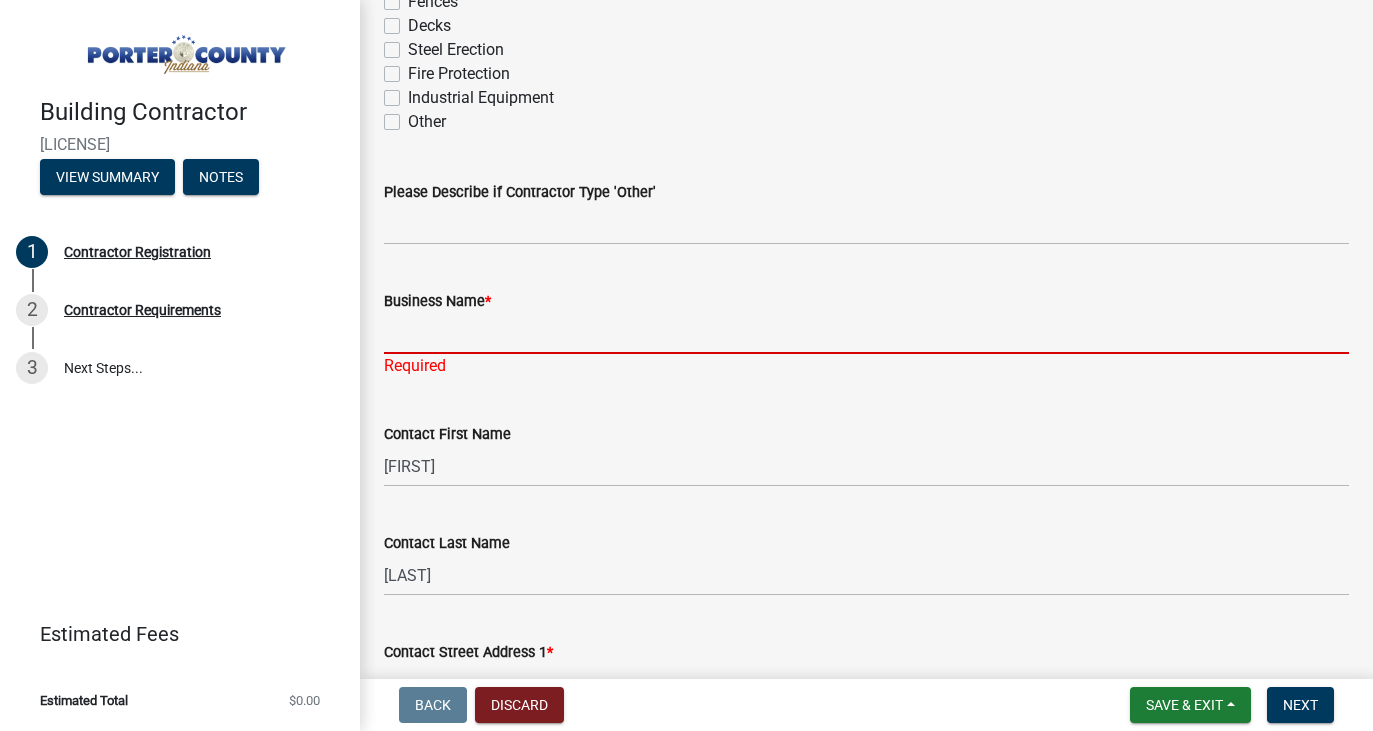 click on "Business Name  *" at bounding box center [866, 333] 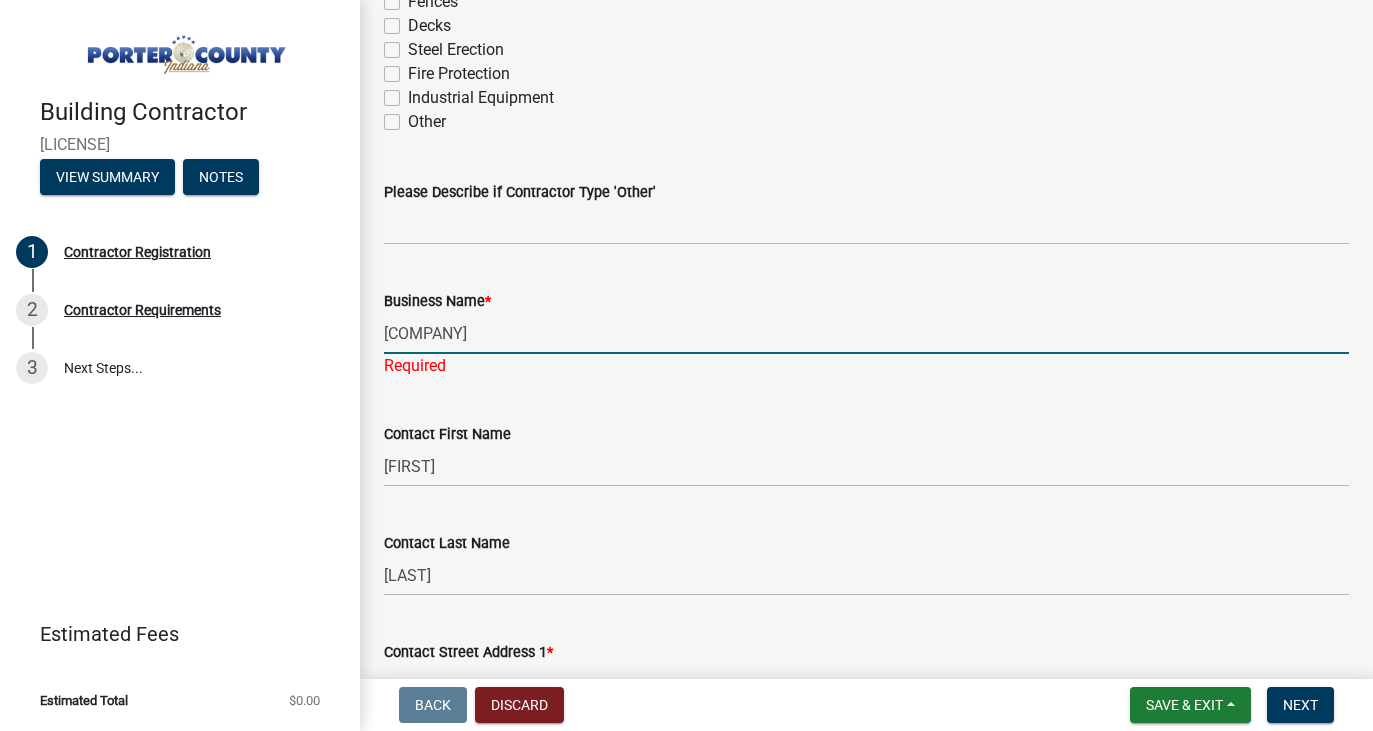 click on "Contact First Name  [FIRST]  Contact Last Name  [LAST]  Contact Street Address 1  *  Contact Street Address 2   Contact City  *  Contact State  *  Select Item...   Alabama   Alaska   Arizona   Arkansas   California   Colorado   Connecticut   Delaware   Florida   Georgia   Hawaii   Idaho   Illinois   Indiana   Iowa   Kansas   Kentucky   Louisiana   Maine   Maryland   Massachusetts   Michigan   Minnesota   Mississippi   Missouri   Montana   Nebraska   Nevada   New Hampshire   New Jersey   New Mexico   New York   North Carolina   North Dakota   Ohio   Oklahoma   Oregon" 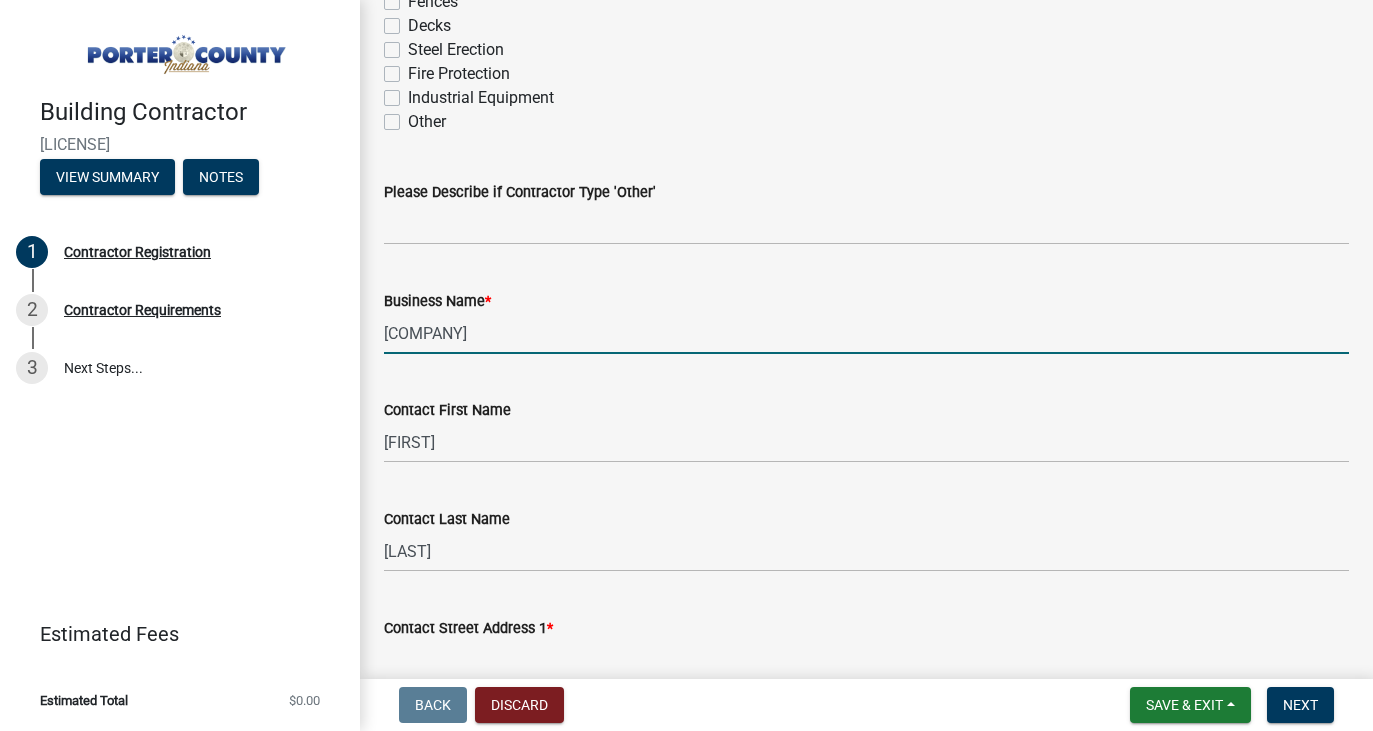 click on "[COMPANY]" at bounding box center [866, 333] 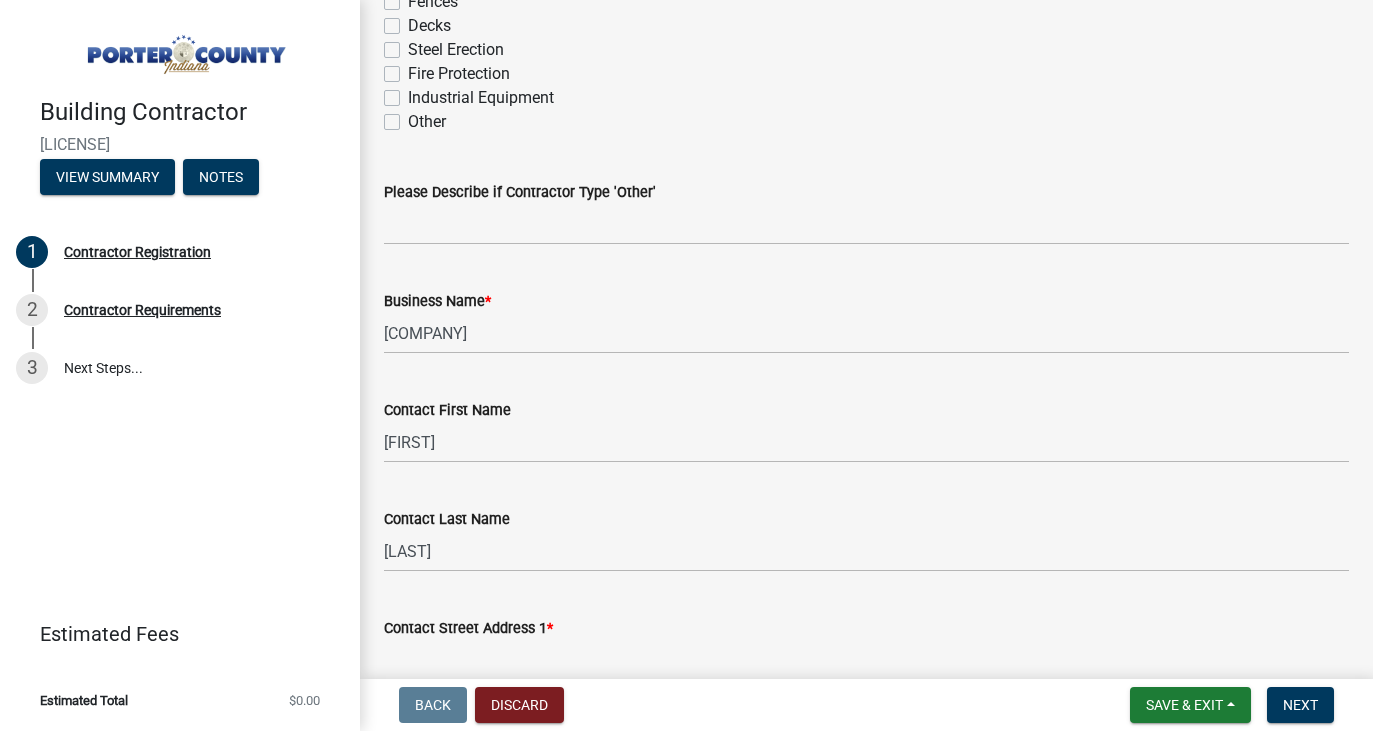 click on "Contact First Name  [FIRST]" 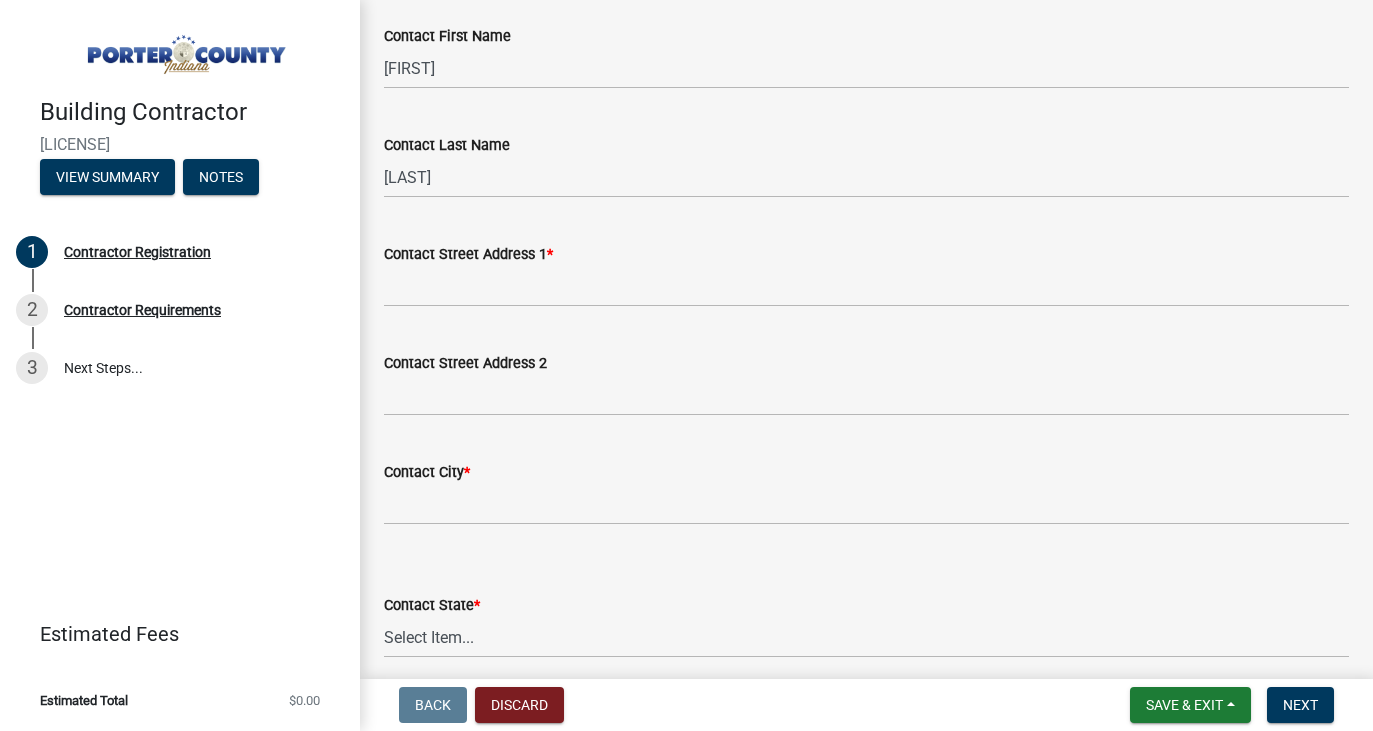 scroll, scrollTop: 918, scrollLeft: 0, axis: vertical 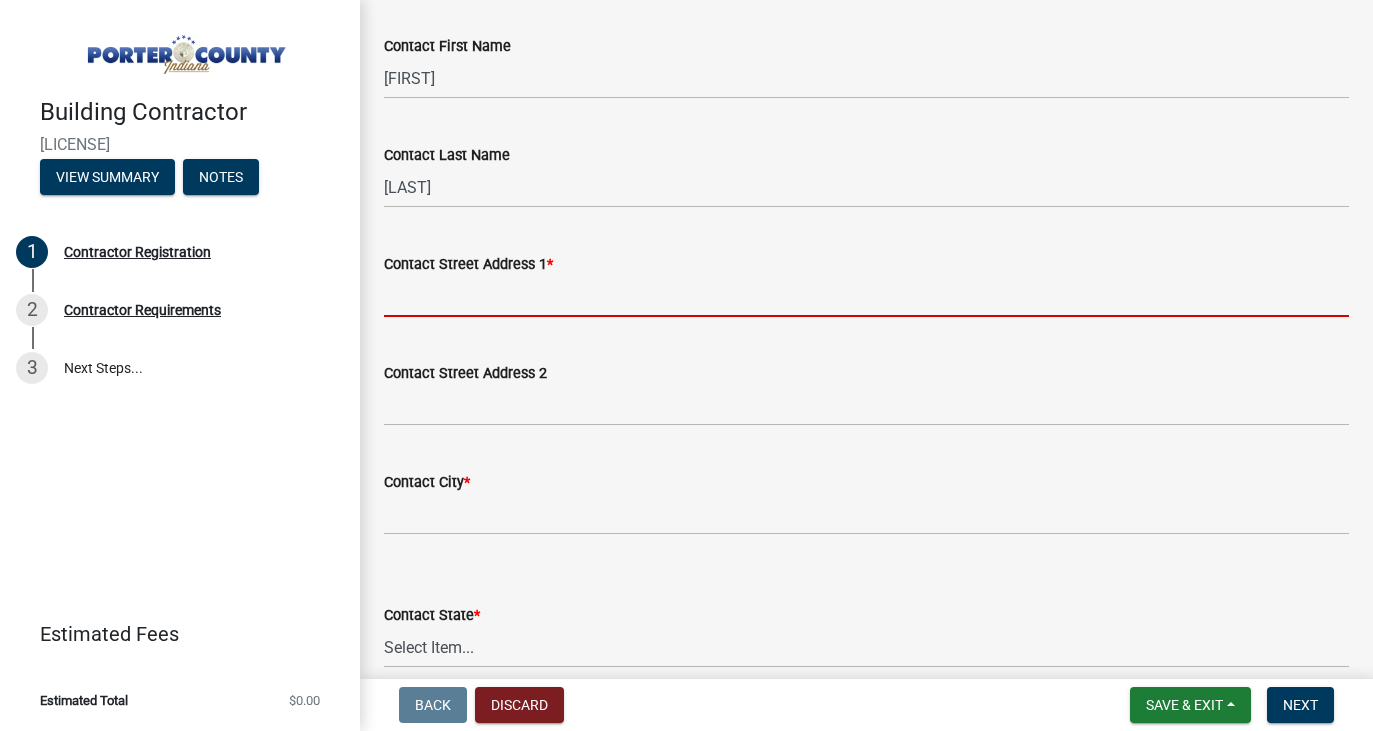 click on "Contact Street Address 1  *" at bounding box center [866, 296] 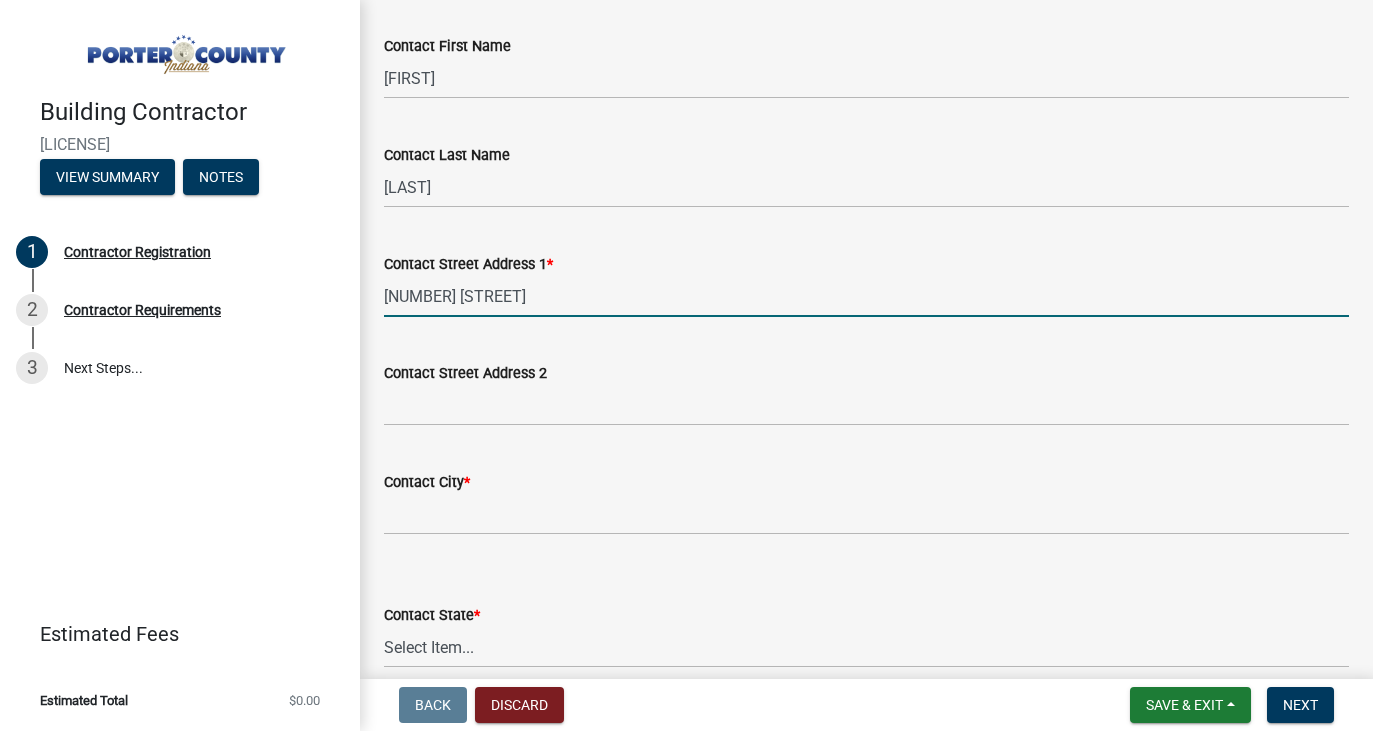 type on "[NUMBER] [STREET]" 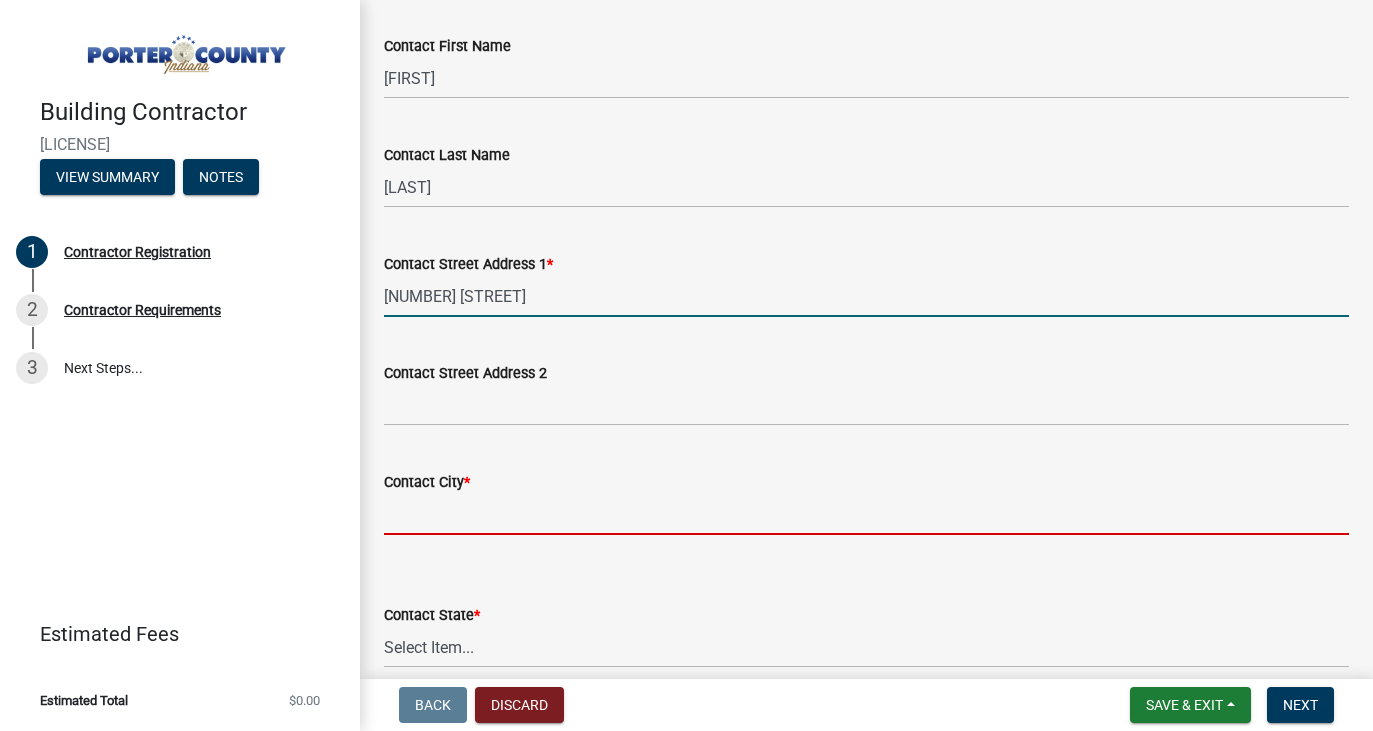 click on "Contact City  *" at bounding box center [866, 514] 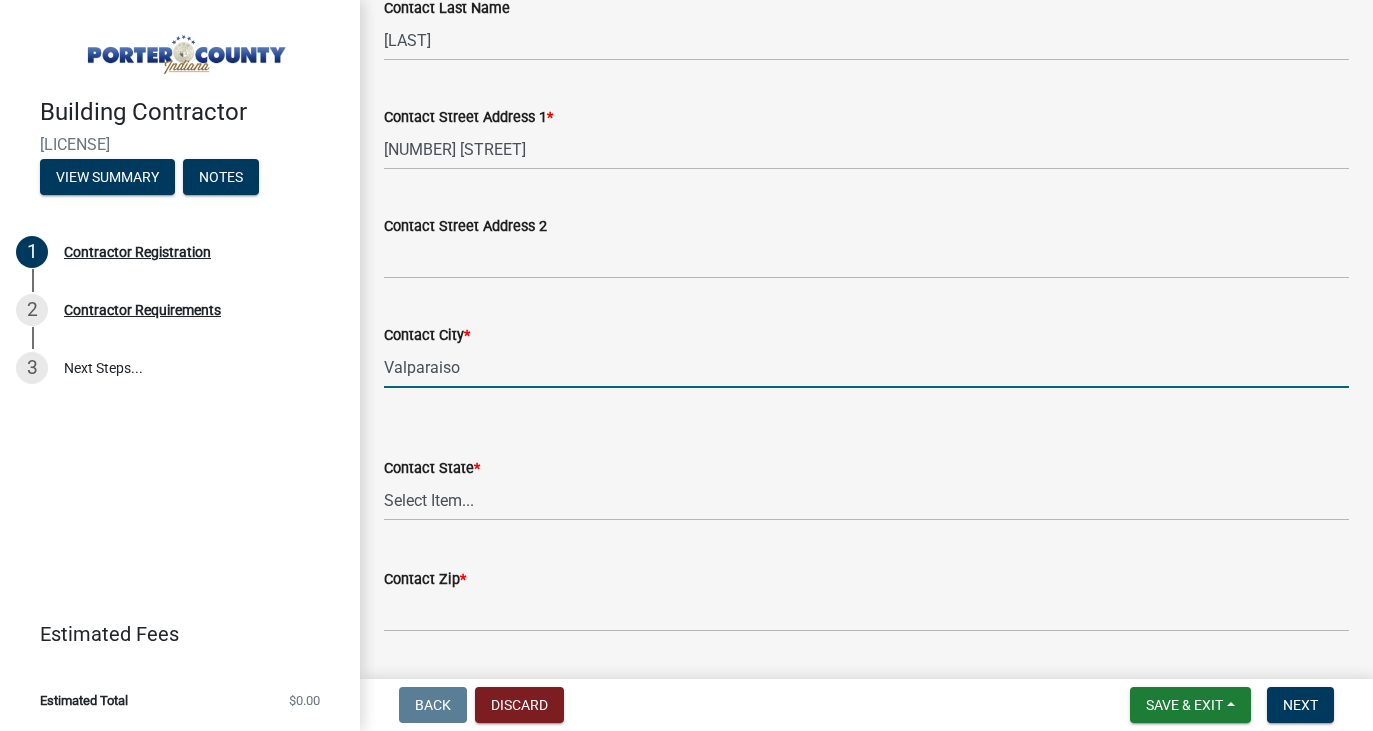 scroll, scrollTop: 1078, scrollLeft: 0, axis: vertical 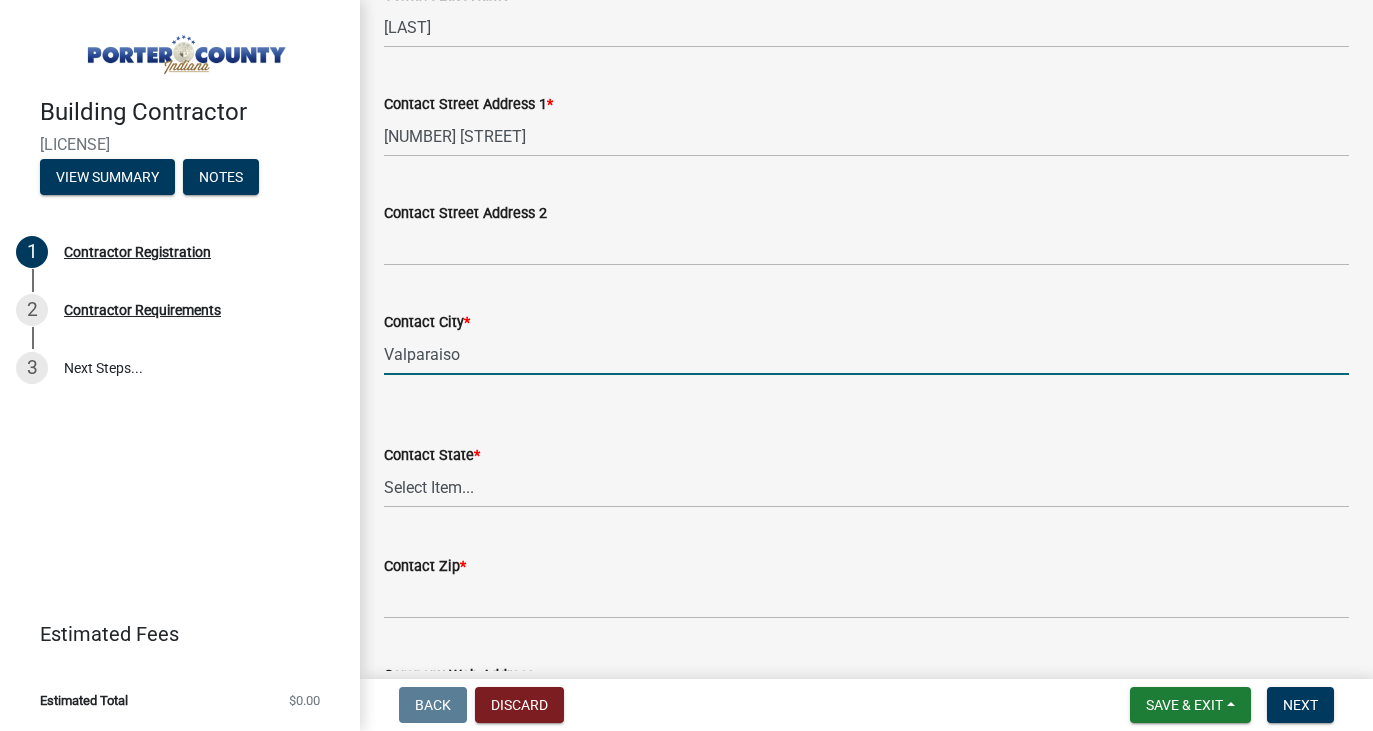 type on "Valparaiso" 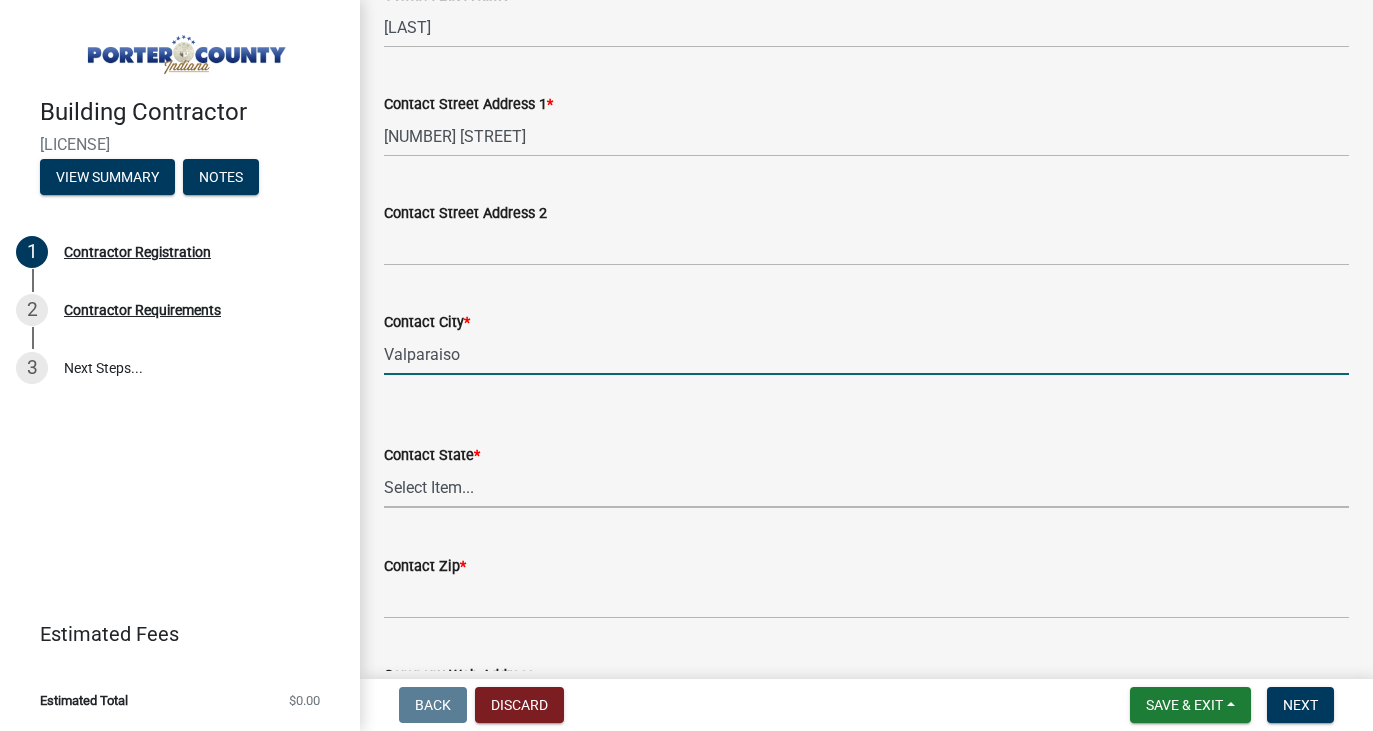 click on "Select Item...   Alabama   Alaska   Arizona   Arkansas   California   Colorado   Connecticut   Delaware   Florida   Georgia   Hawaii   Idaho   Illinois   Indiana   Iowa   Kansas   Kentucky   Louisiana   Maine   Maryland   Massachusetts   Michigan   Minnesota   Mississippi   Missouri   Montana   Nebraska   Nevada   New Hampshire   New Jersey   New Mexico   New York   North Carolina   North Dakota   Ohio   Oklahoma   Oregon   Pennsylvania   Rhode Island   South Carolina   South Dakota   Tennessee   Texas   Utah   Vermont   Virginia   Washington   West Virginia   Wisconsin   Wyoming" at bounding box center [866, 487] 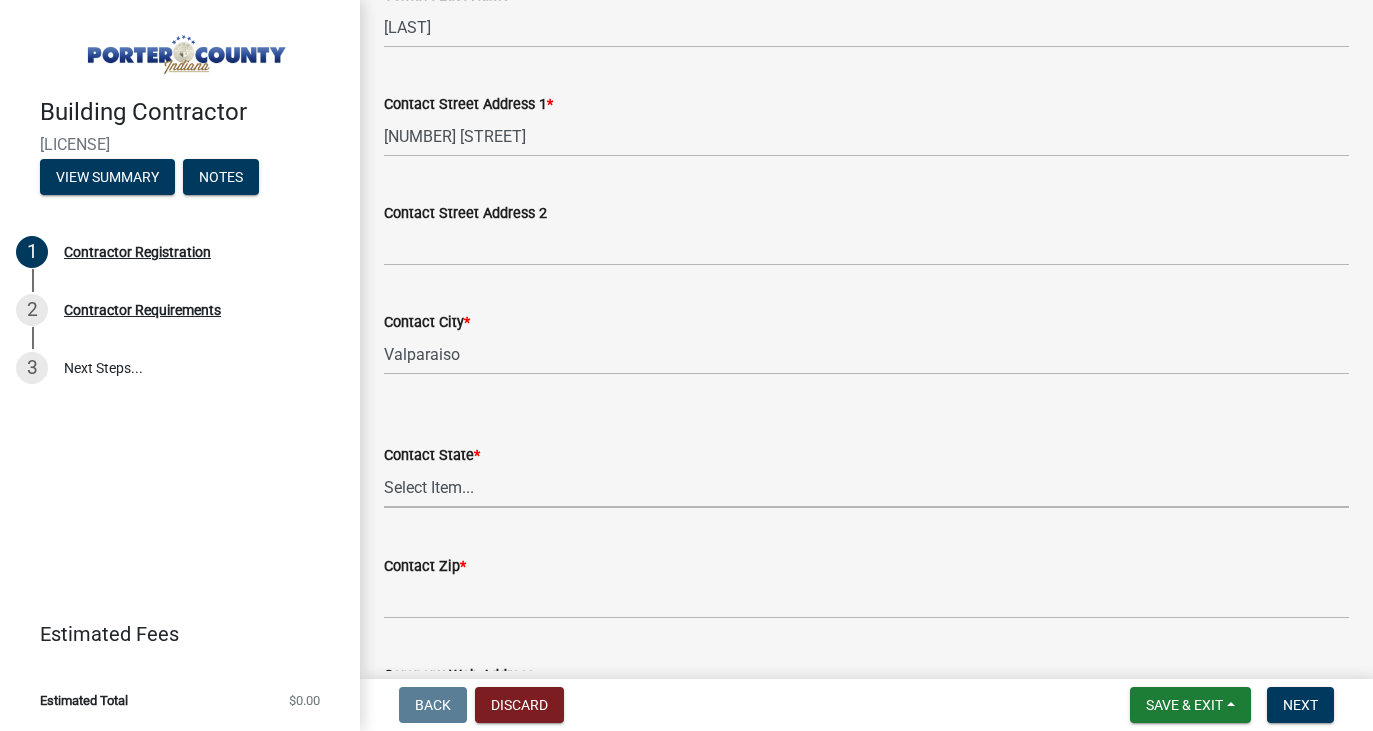 select on "IN" 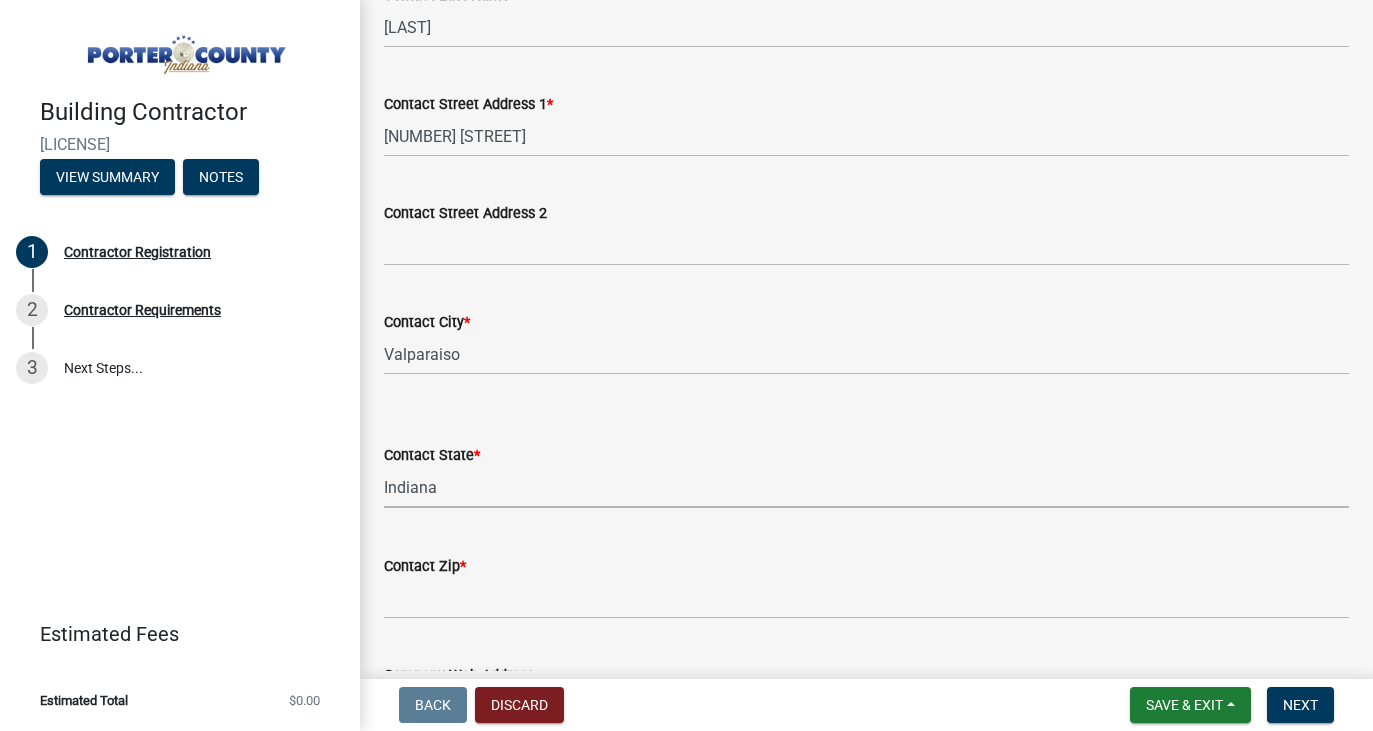click on "Contact Zip  *" 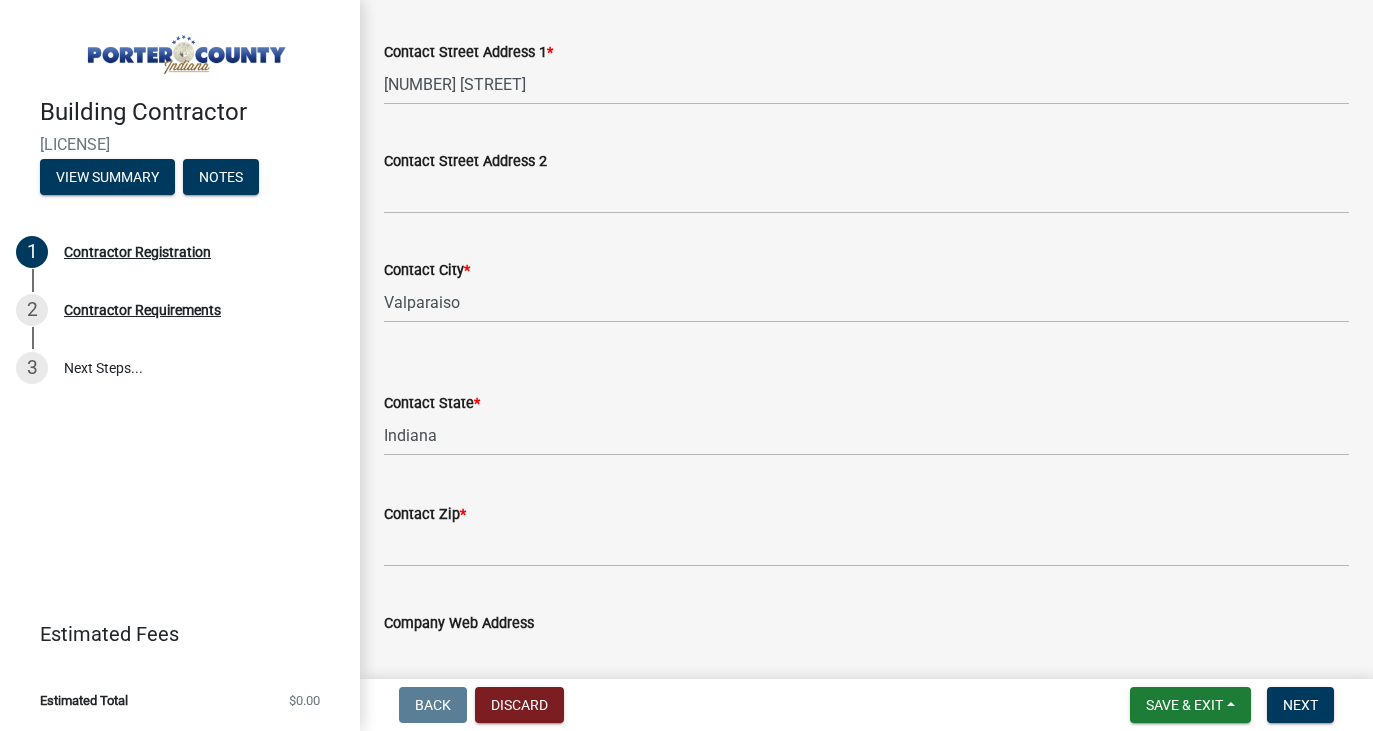 scroll, scrollTop: 1156, scrollLeft: 0, axis: vertical 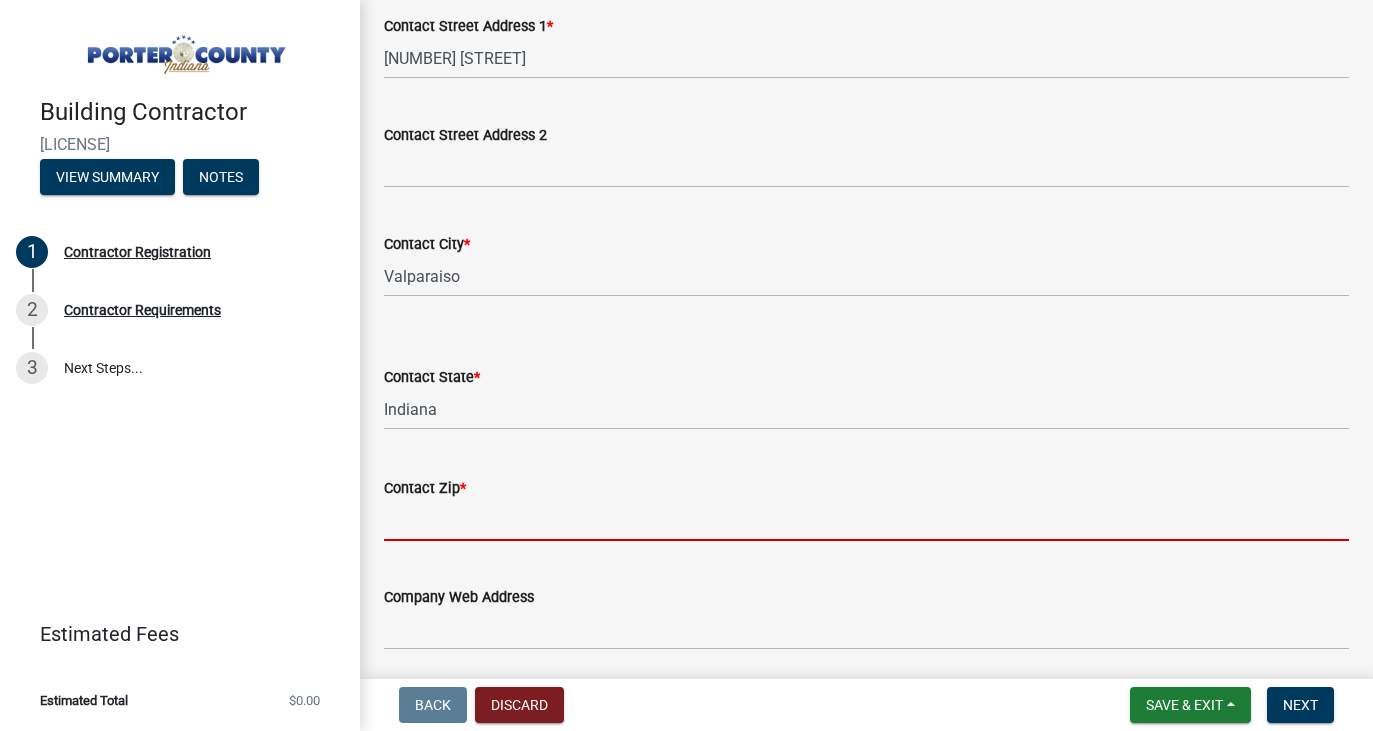 click on "Contact Zip  *" at bounding box center [866, 520] 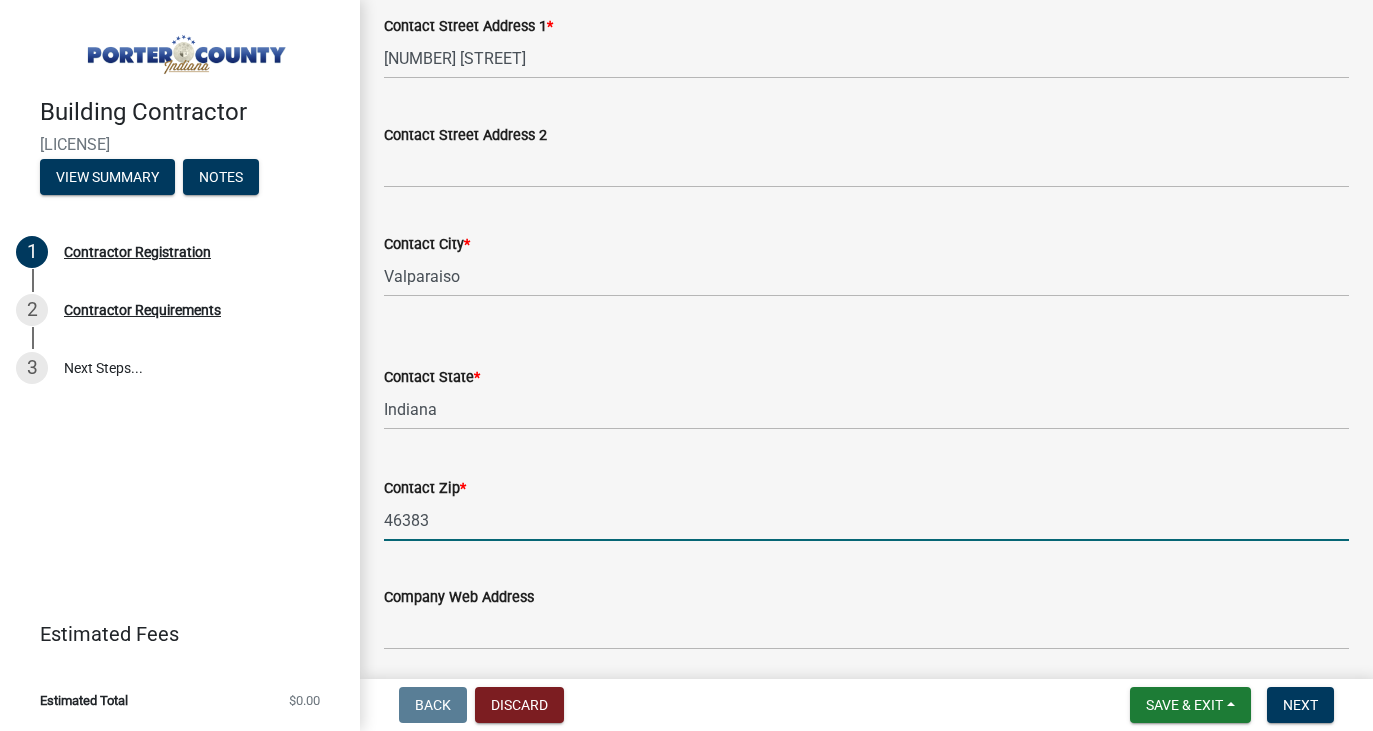 scroll, scrollTop: 1312, scrollLeft: 0, axis: vertical 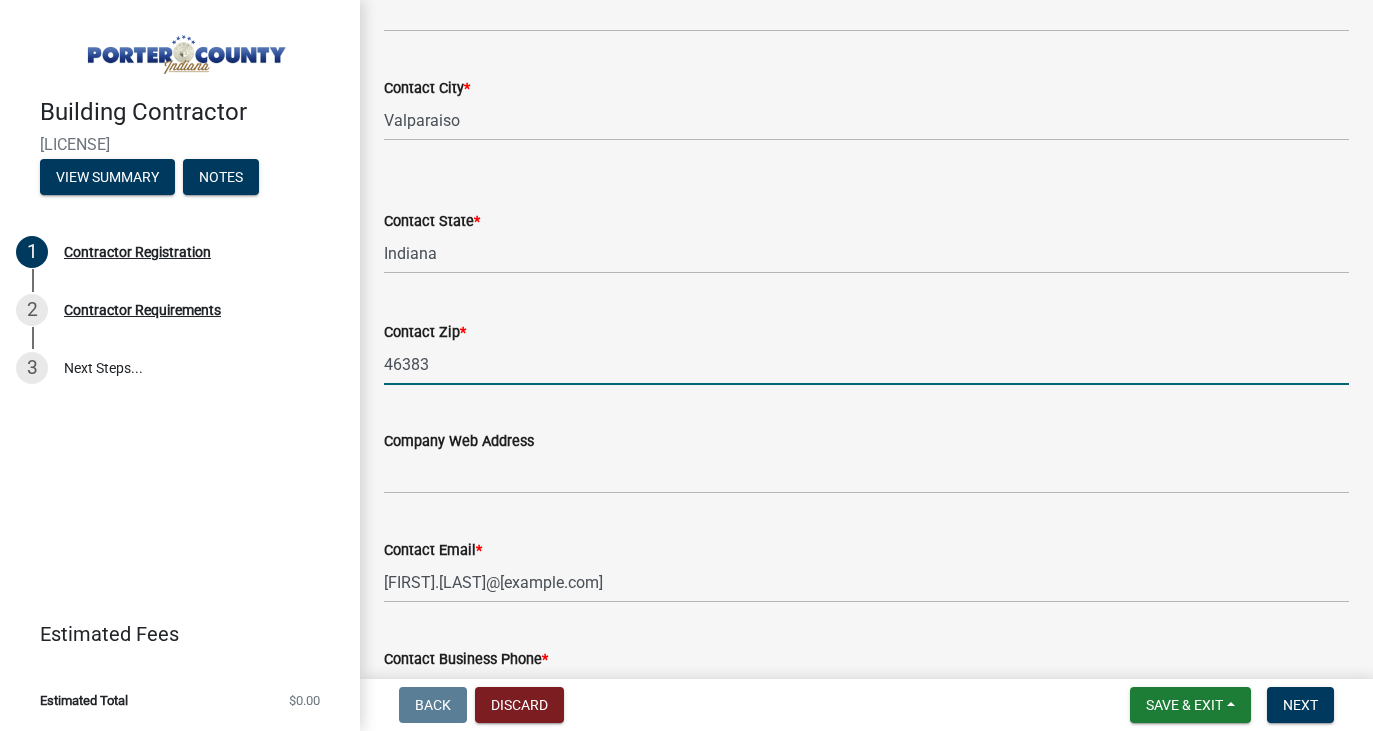 type on "46383" 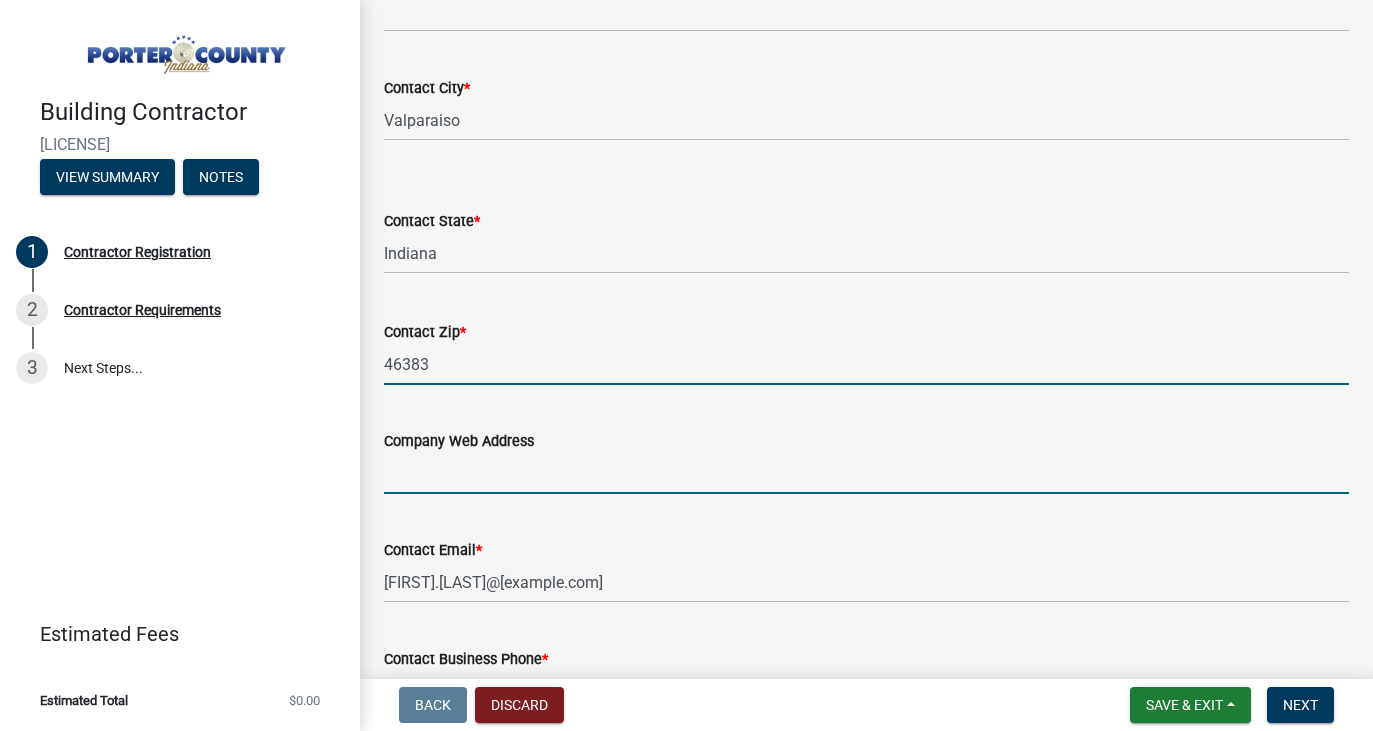 click on "Company Web Address" at bounding box center [866, 473] 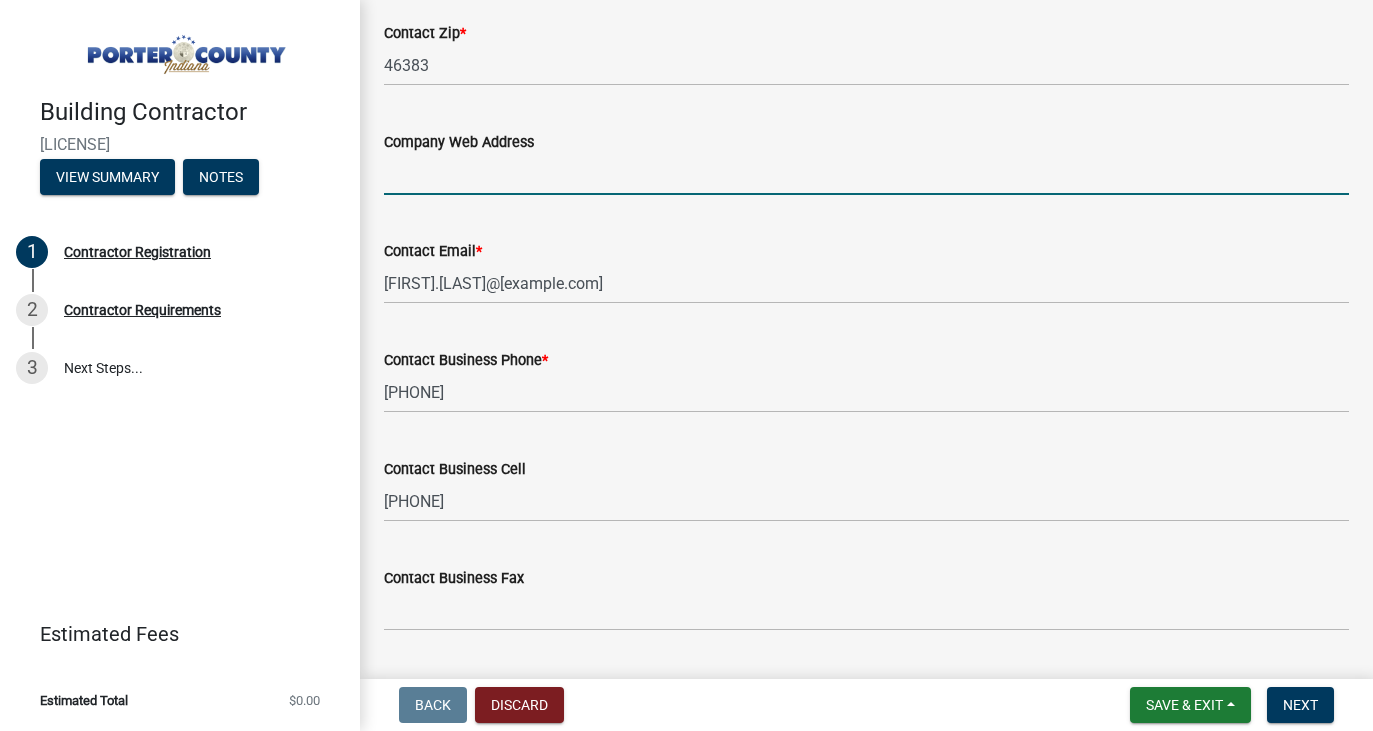 scroll, scrollTop: 1620, scrollLeft: 0, axis: vertical 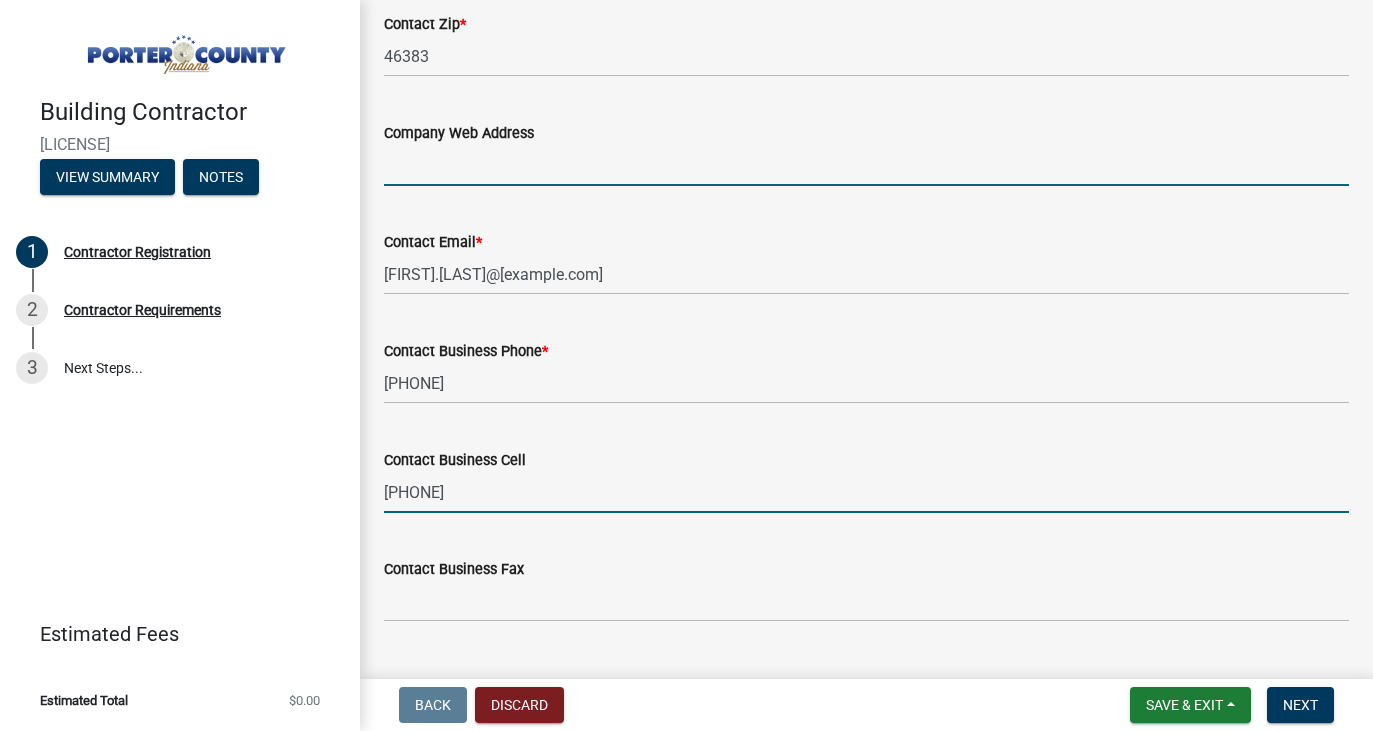 click on "[PHONE]" at bounding box center [866, 492] 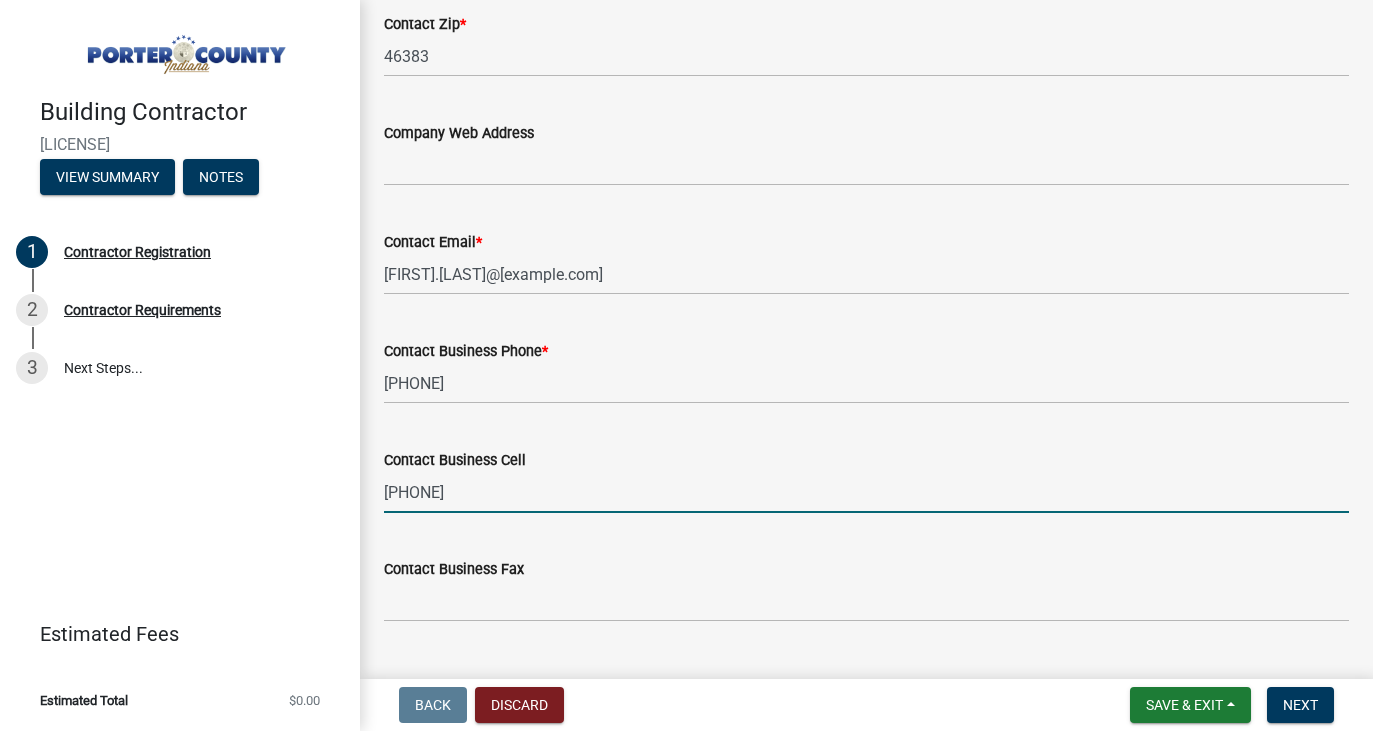 scroll, scrollTop: 1665, scrollLeft: 0, axis: vertical 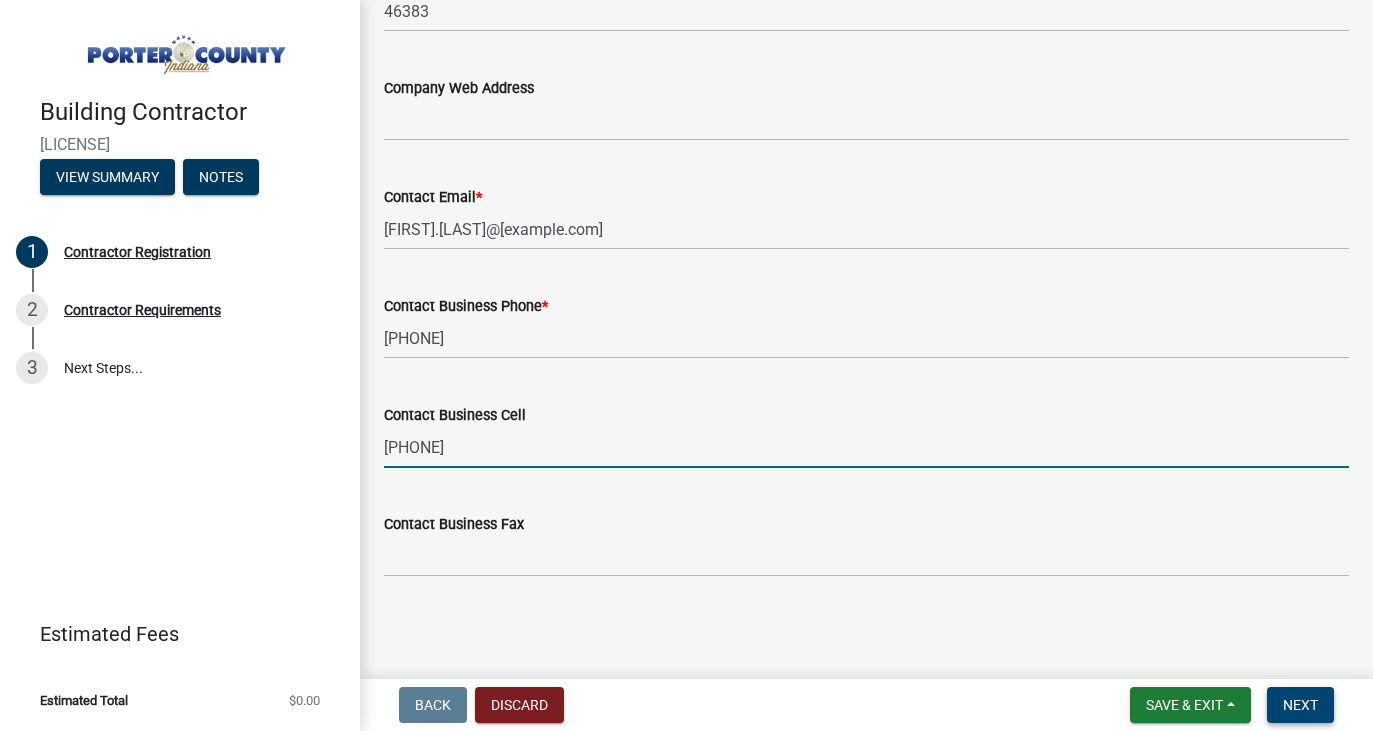 type on "[PHONE]" 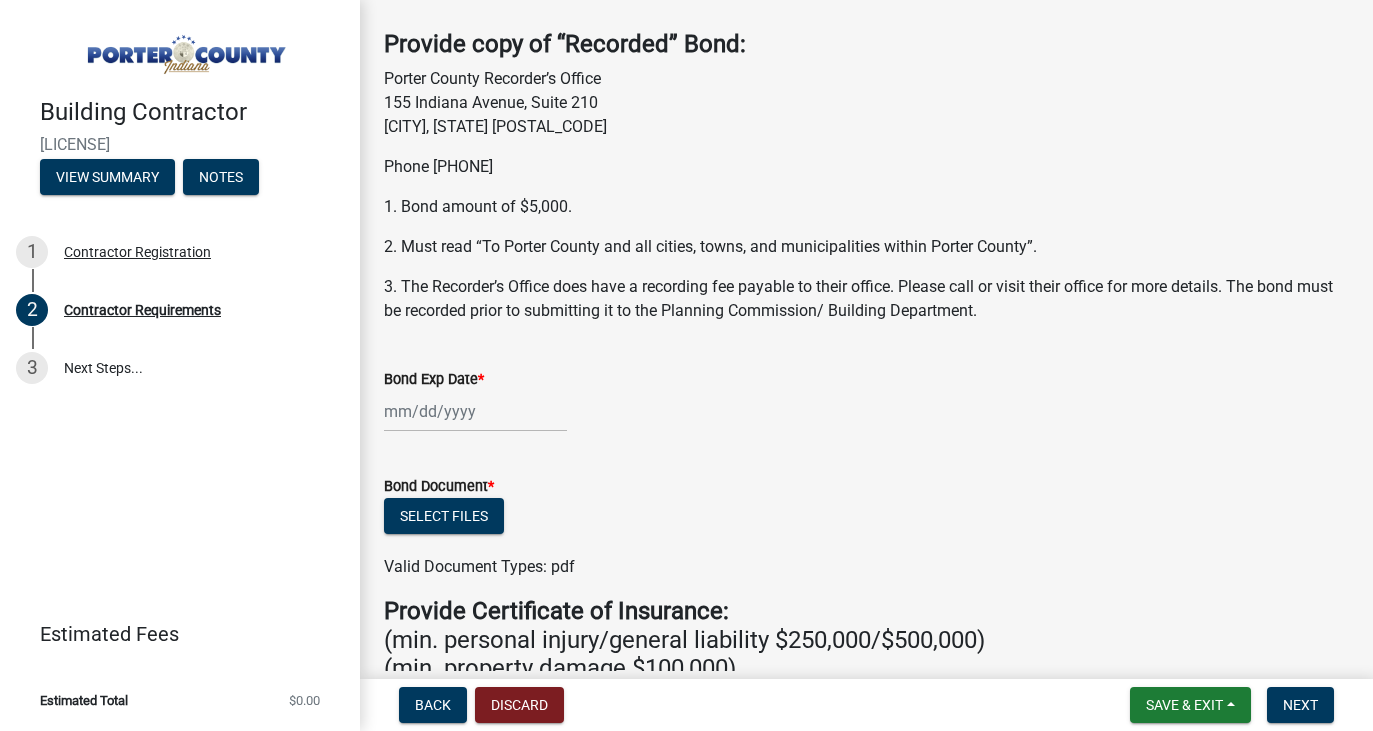 scroll, scrollTop: 110, scrollLeft: 0, axis: vertical 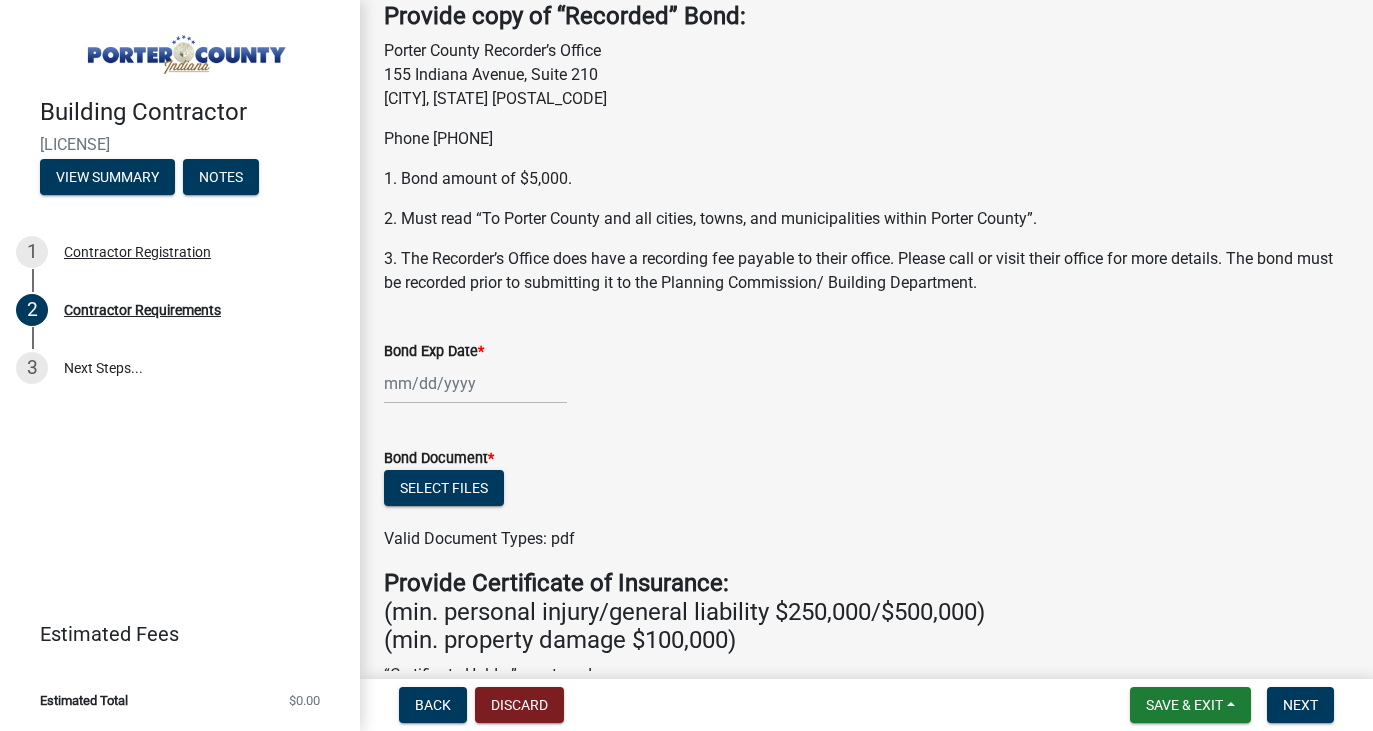 click 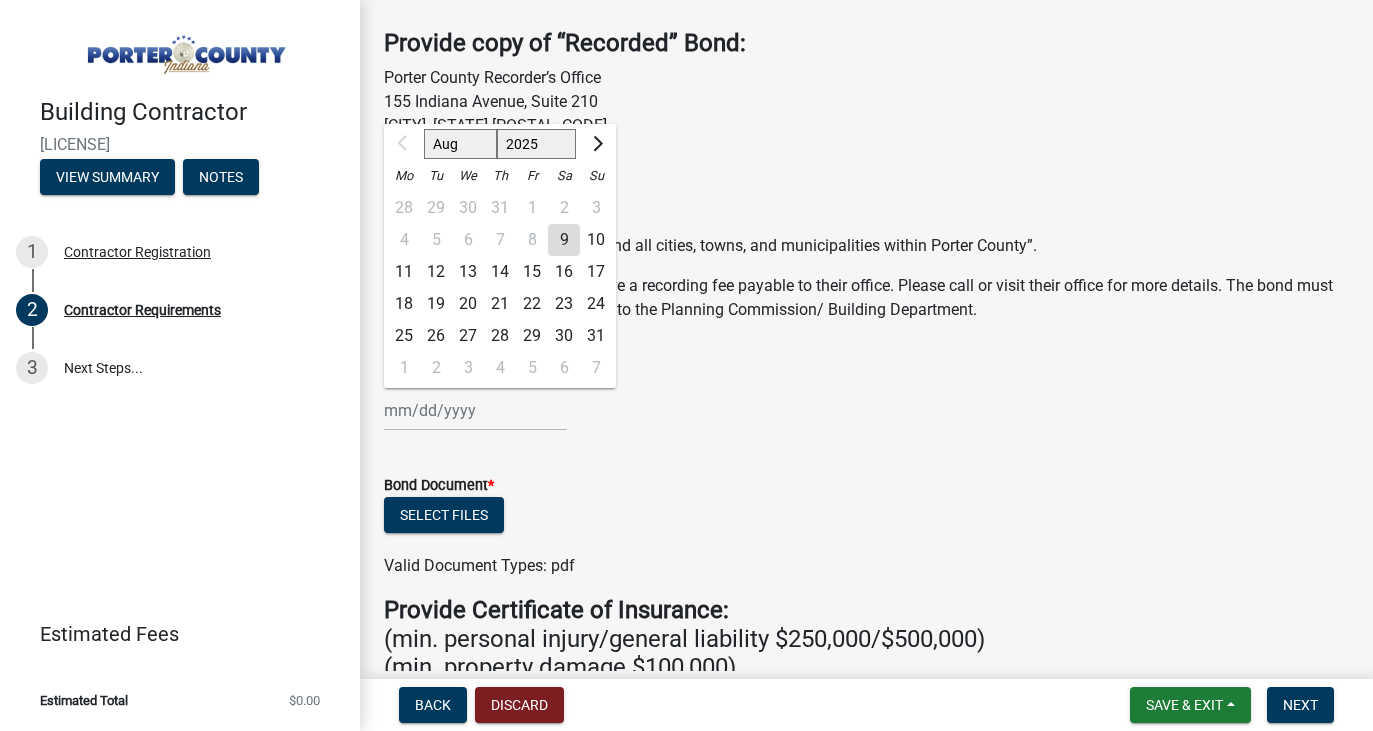 scroll, scrollTop: 82, scrollLeft: 0, axis: vertical 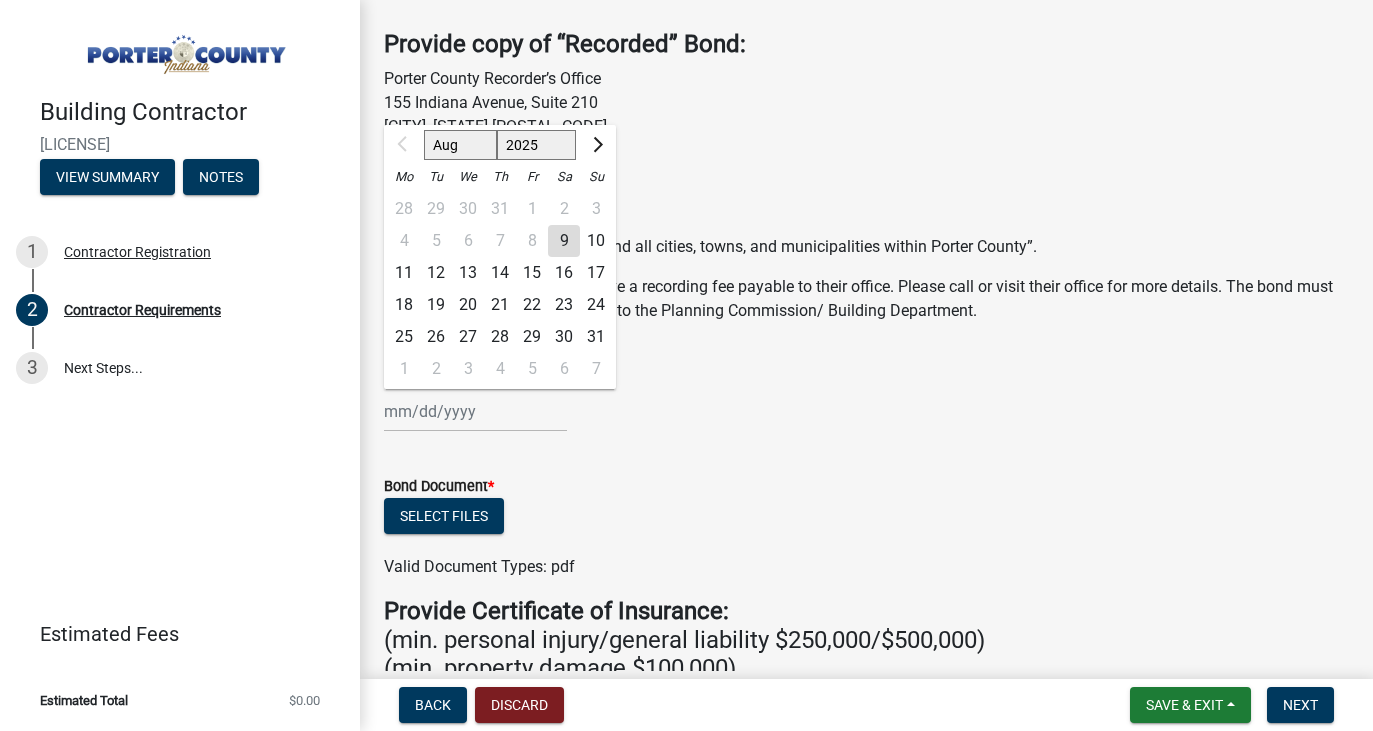 click on "Porter County Recorder’s Office [NUMBER] [STREET], Suite [NUMBER] [CITY], [STATE] [POSTAL_CODE] Phone [PHONE] 1. Bond amount of $5,000. 2. Must read “To Porter County and all cities, towns, and municipalities within Porter County”. 3. The Recorder’s Office does have a recording fee payable to their office. Please call or visit their office for more details. The bond must be recorded prior to submitting it to the Planning Commission/ Building Department." 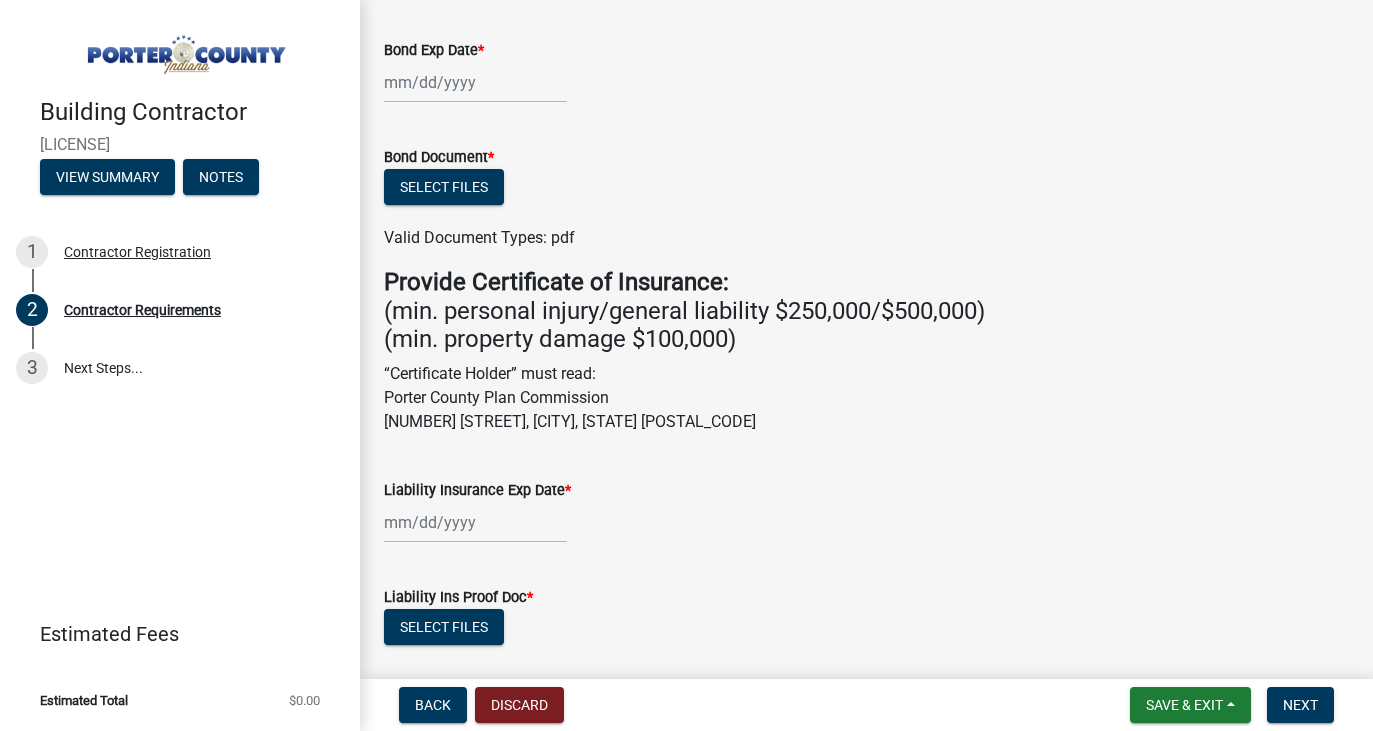 scroll, scrollTop: 382, scrollLeft: 0, axis: vertical 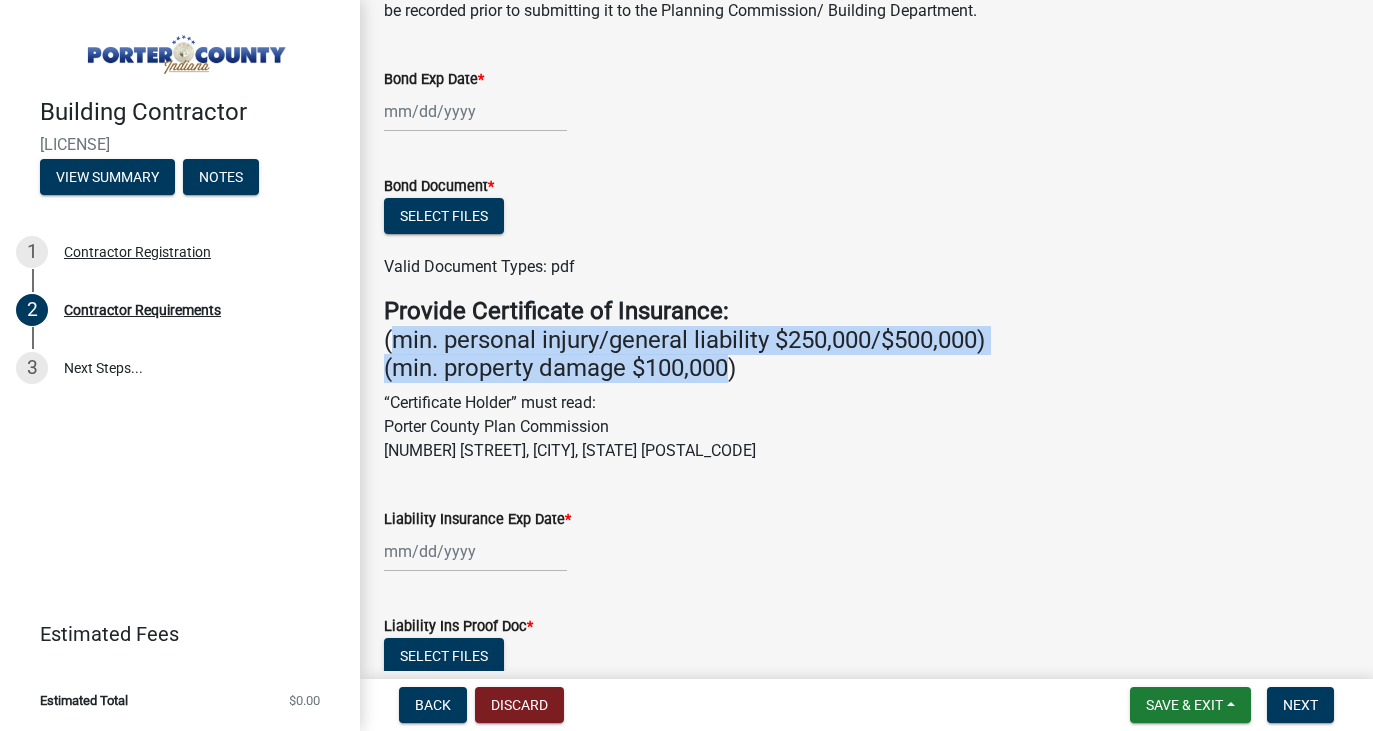 drag, startPoint x: 729, startPoint y: 370, endPoint x: 396, endPoint y: 337, distance: 334.63113 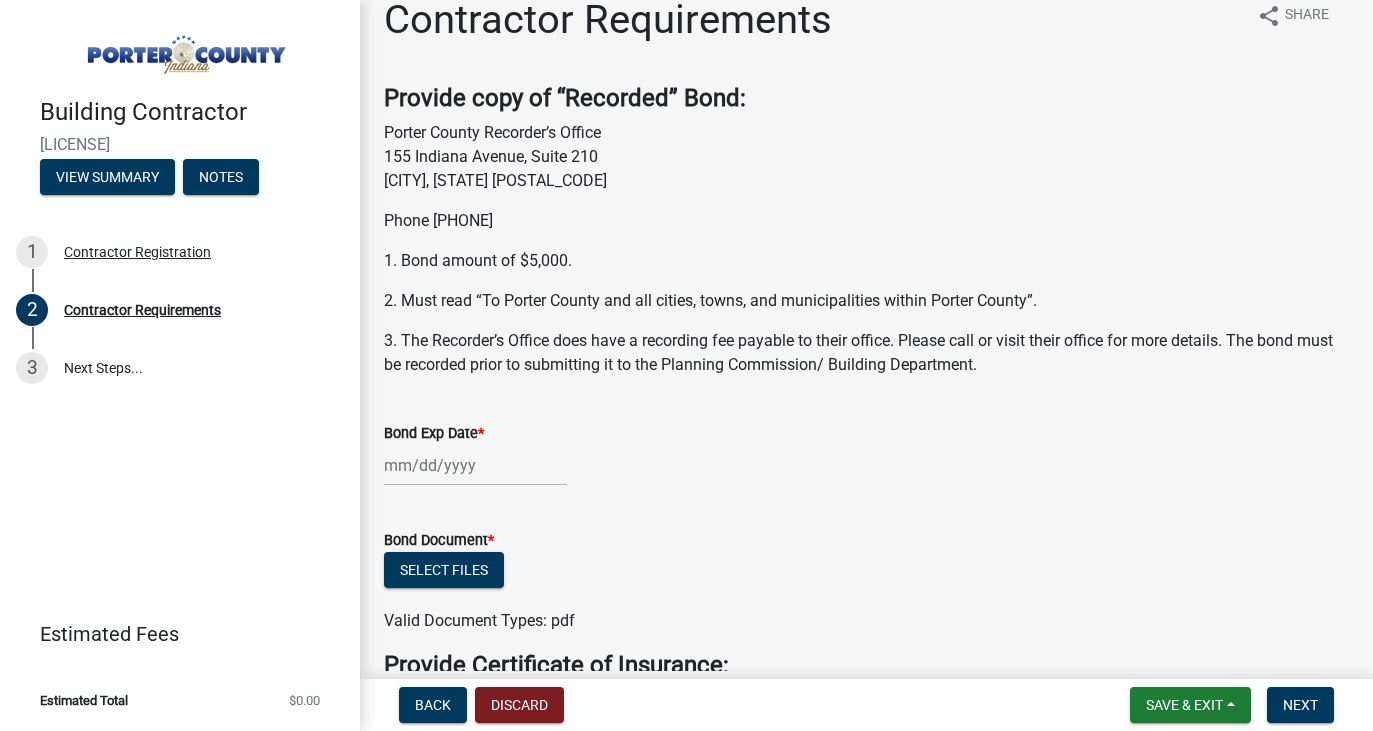 scroll, scrollTop: 0, scrollLeft: 0, axis: both 